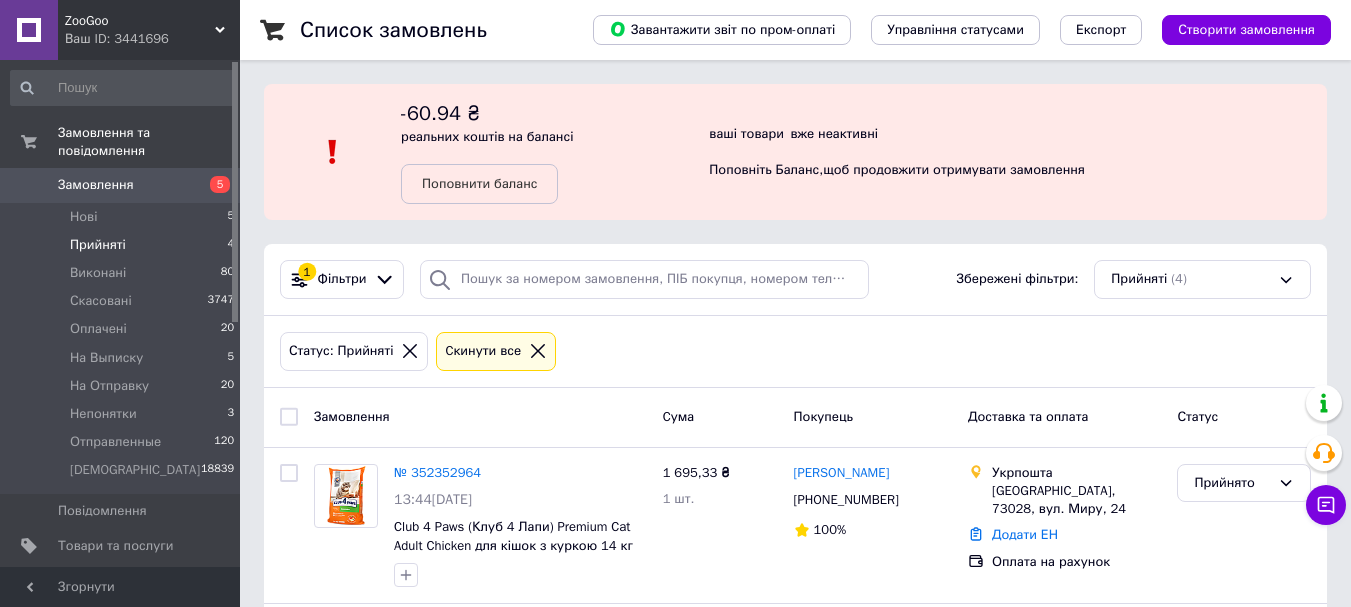 scroll, scrollTop: 200, scrollLeft: 0, axis: vertical 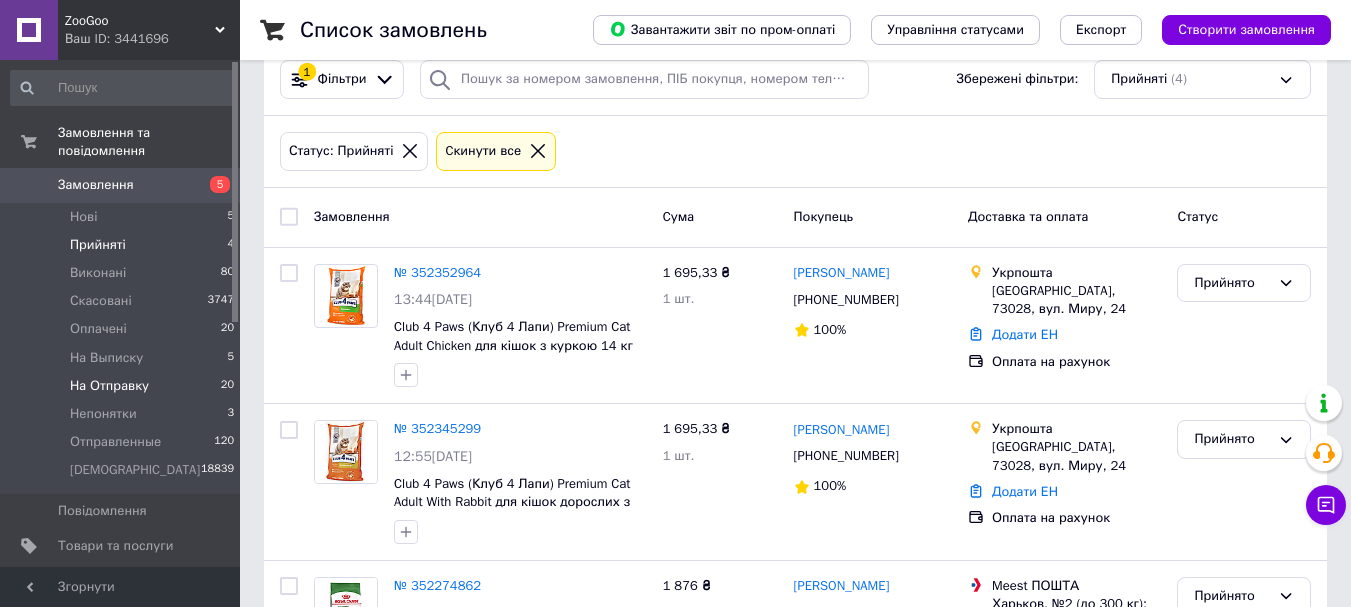 click on "На Отправку" at bounding box center (109, 386) 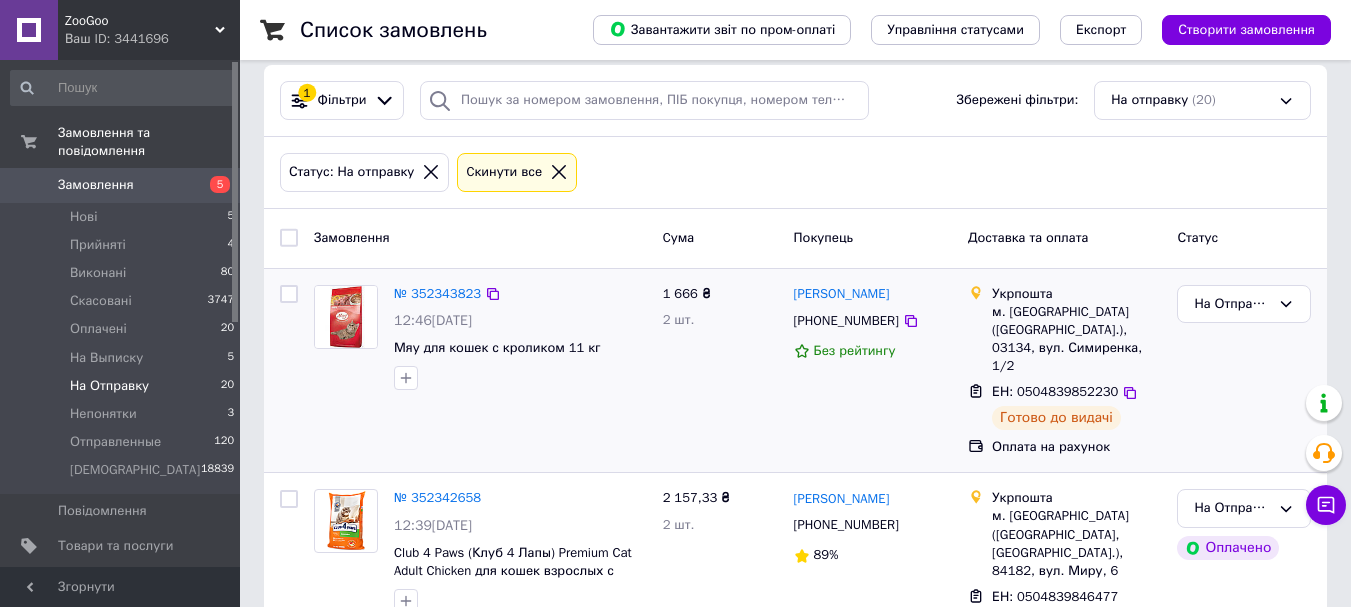 scroll, scrollTop: 200, scrollLeft: 0, axis: vertical 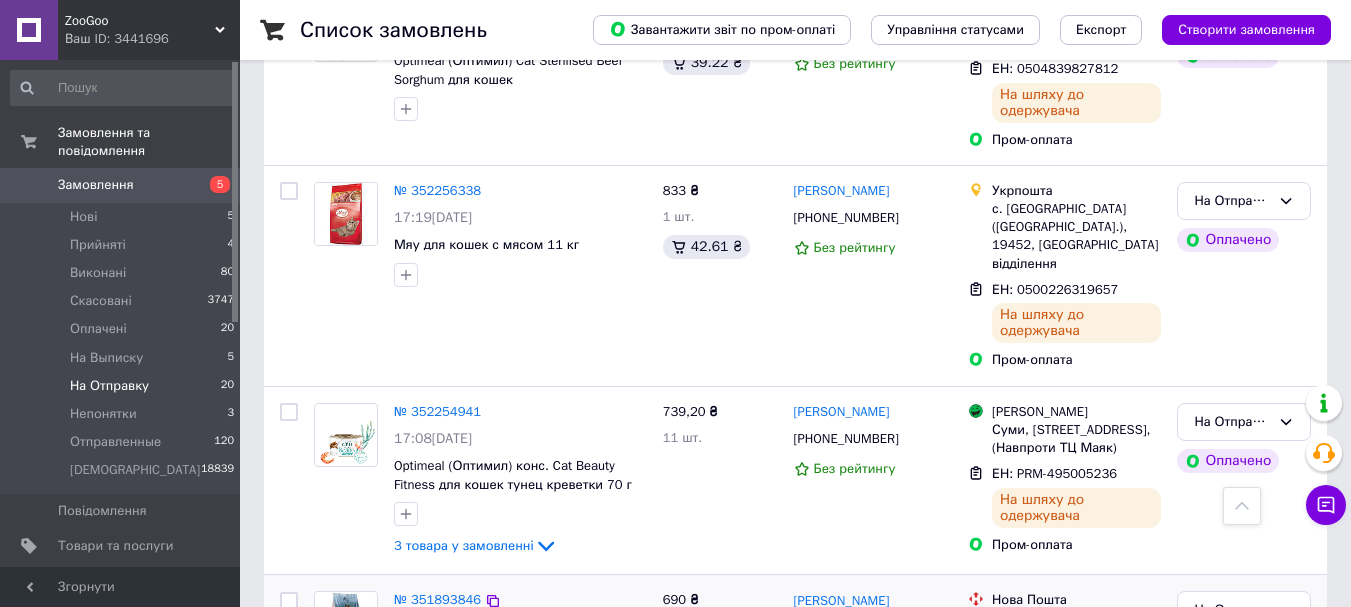 click at bounding box center (289, 658) 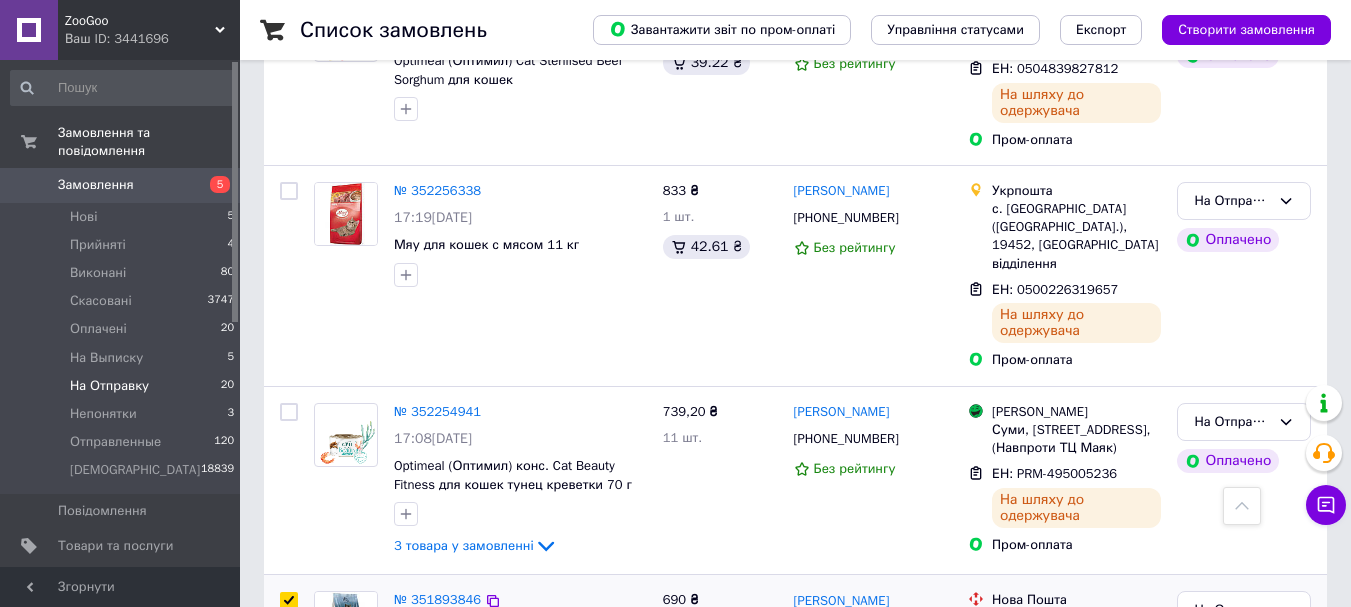 checkbox on "true" 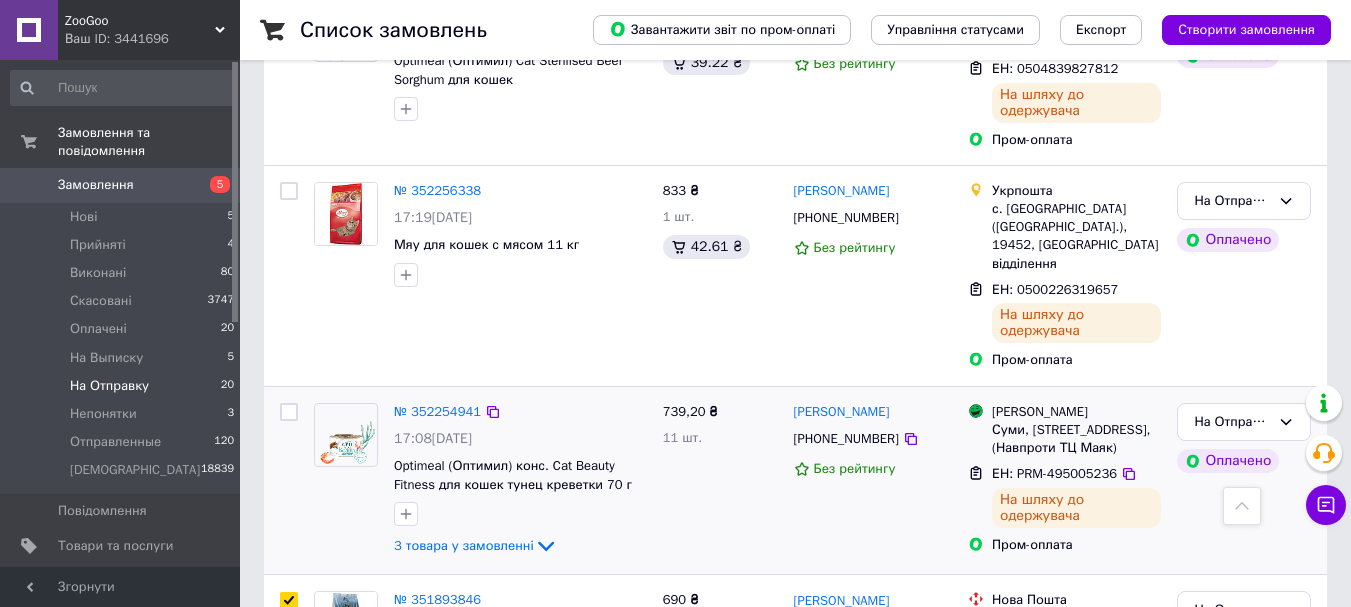 click at bounding box center (289, 412) 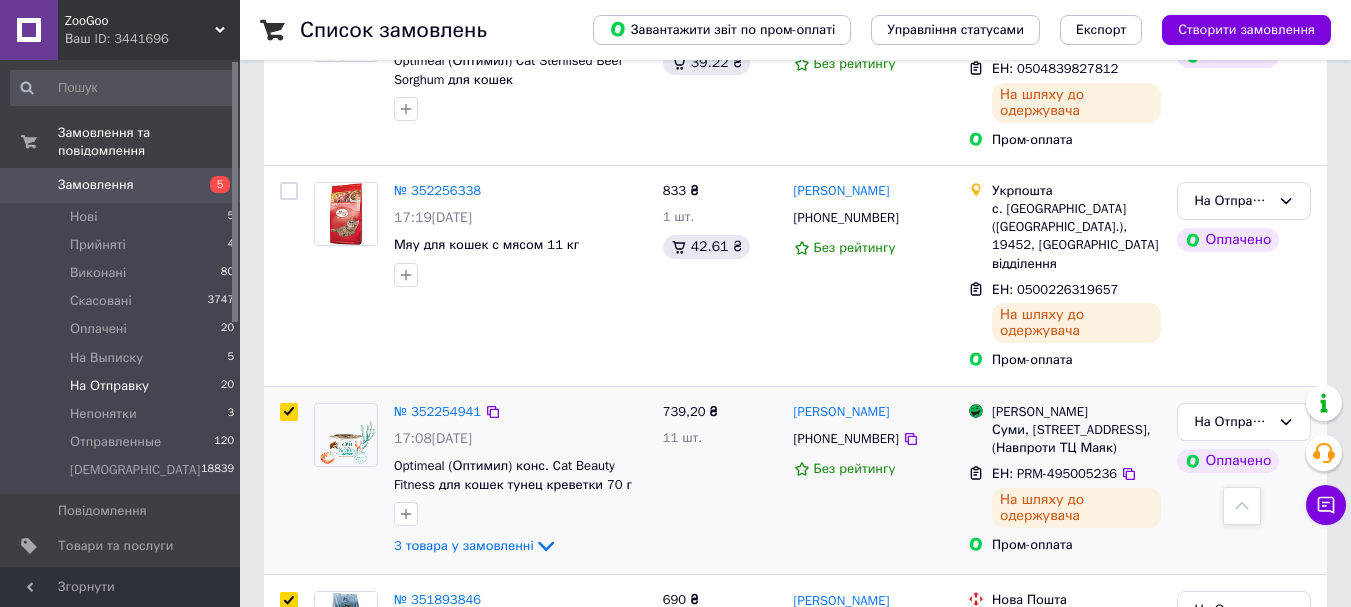 checkbox on "true" 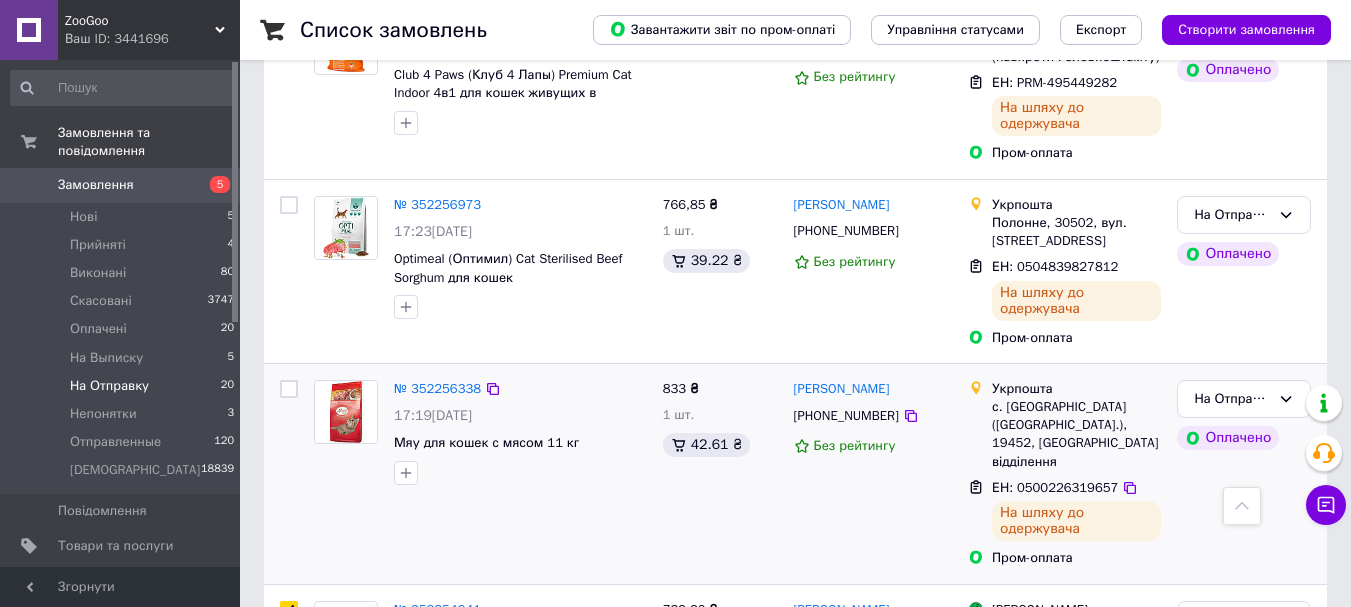scroll, scrollTop: 3526, scrollLeft: 0, axis: vertical 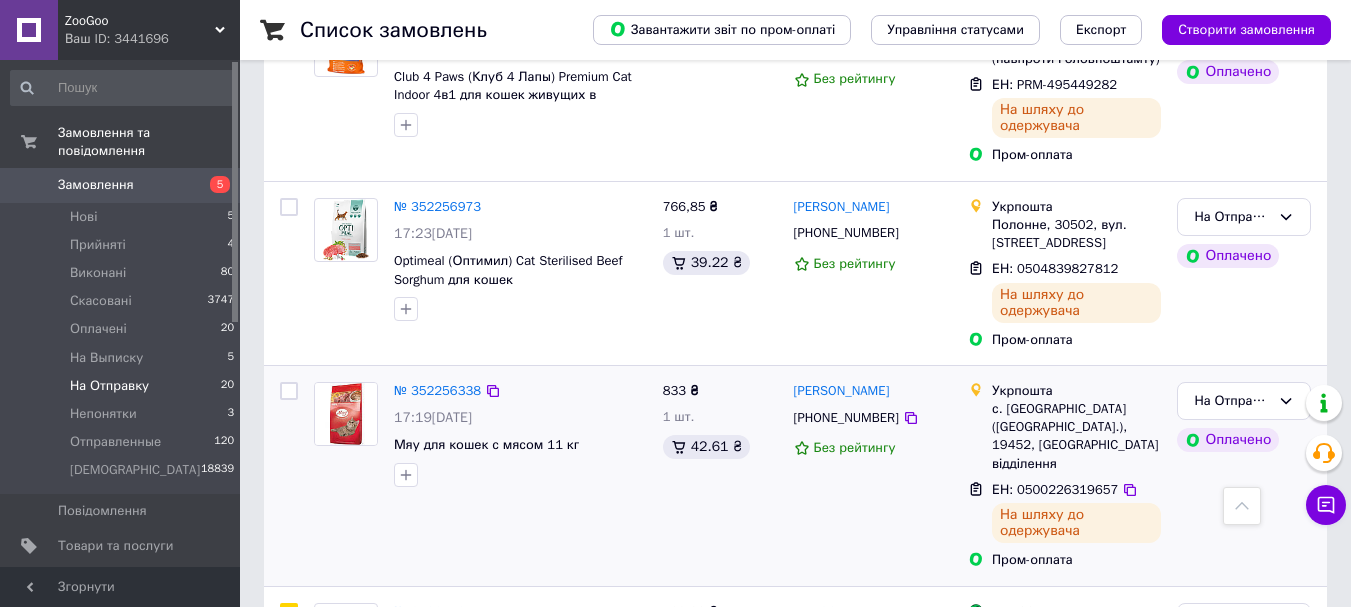click at bounding box center [289, 391] 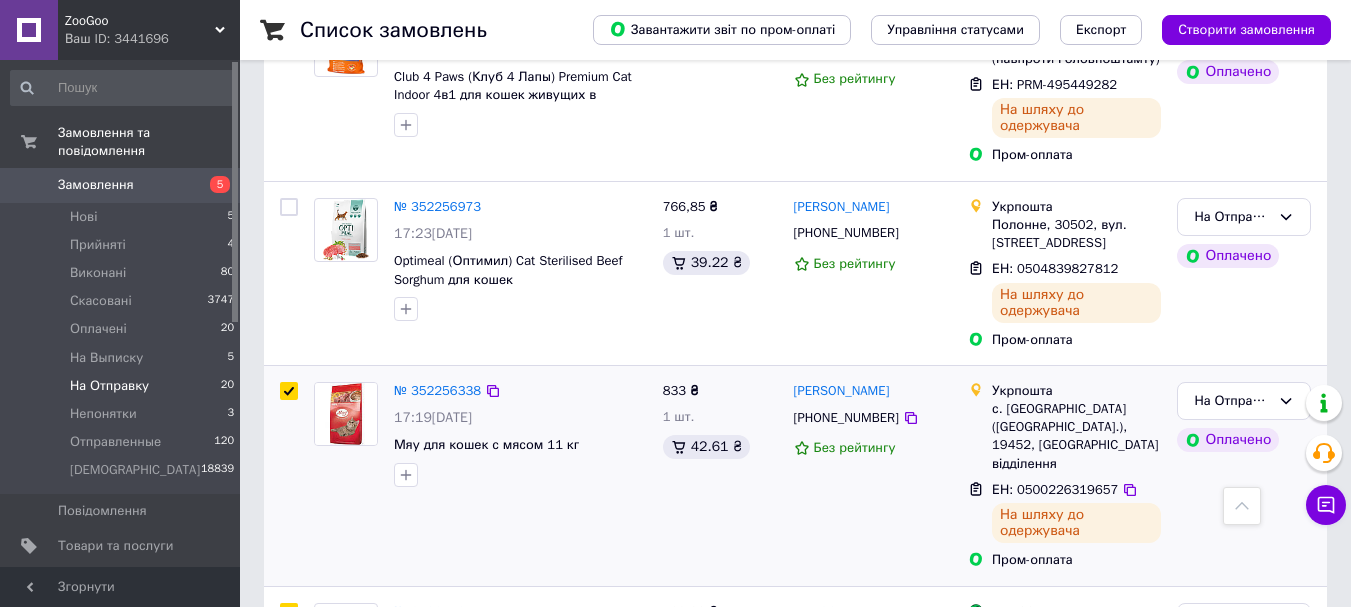 checkbox on "true" 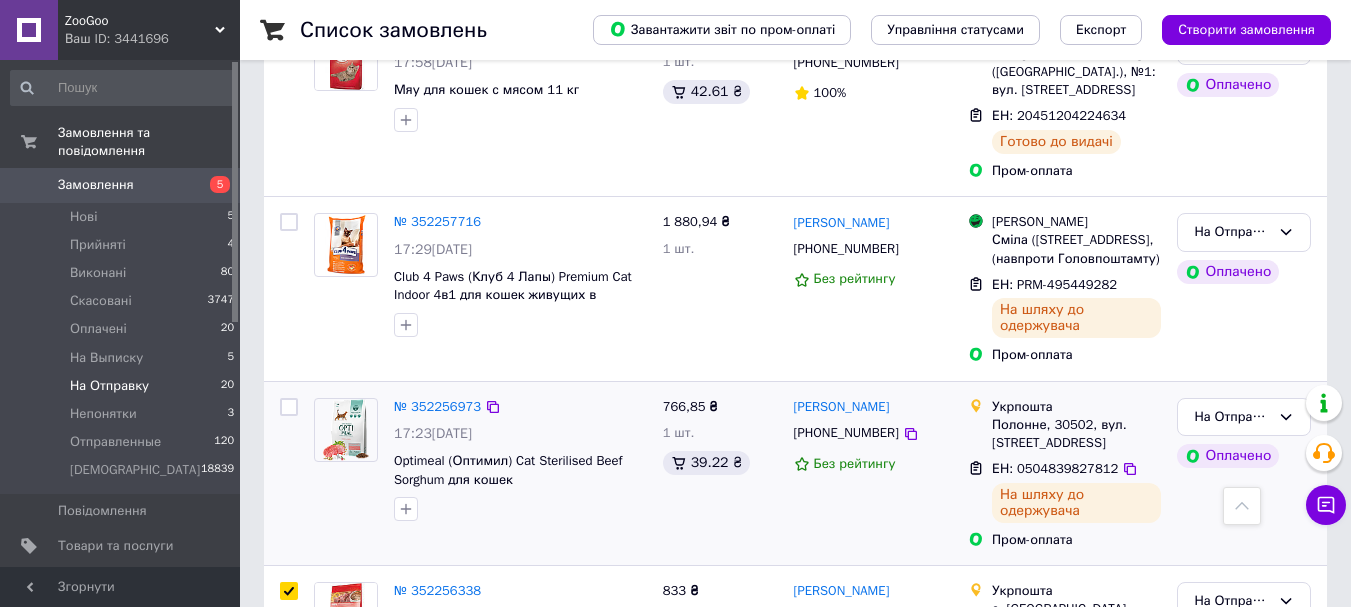 click at bounding box center (289, 407) 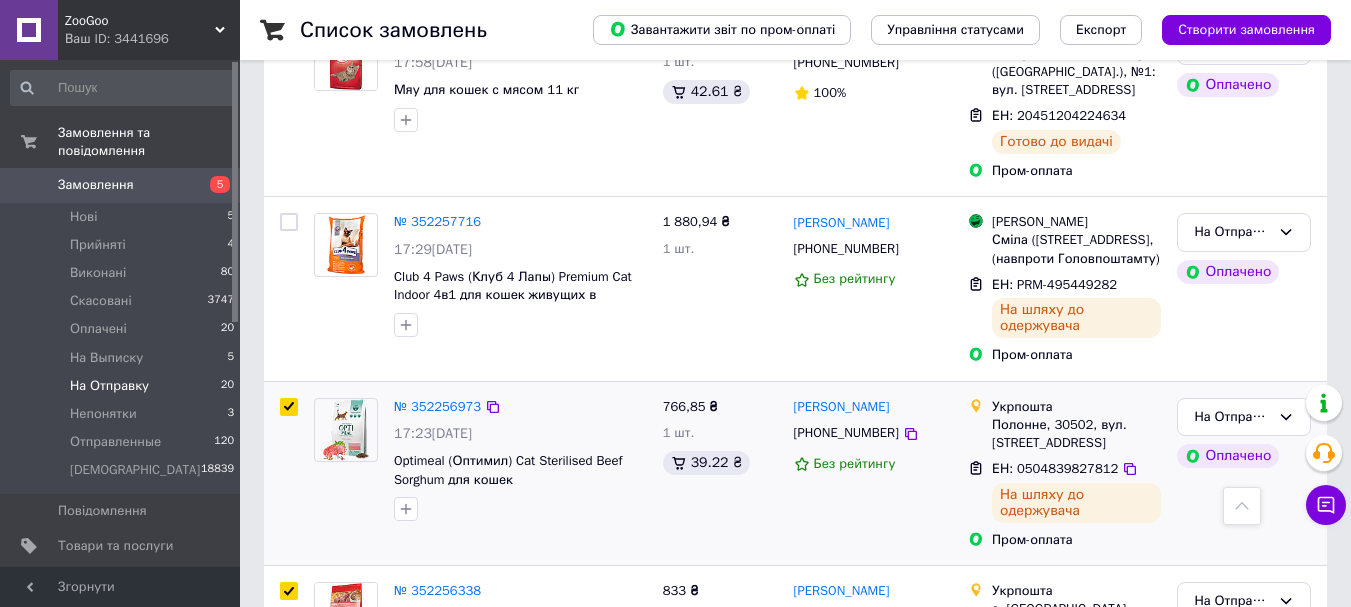 checkbox on "true" 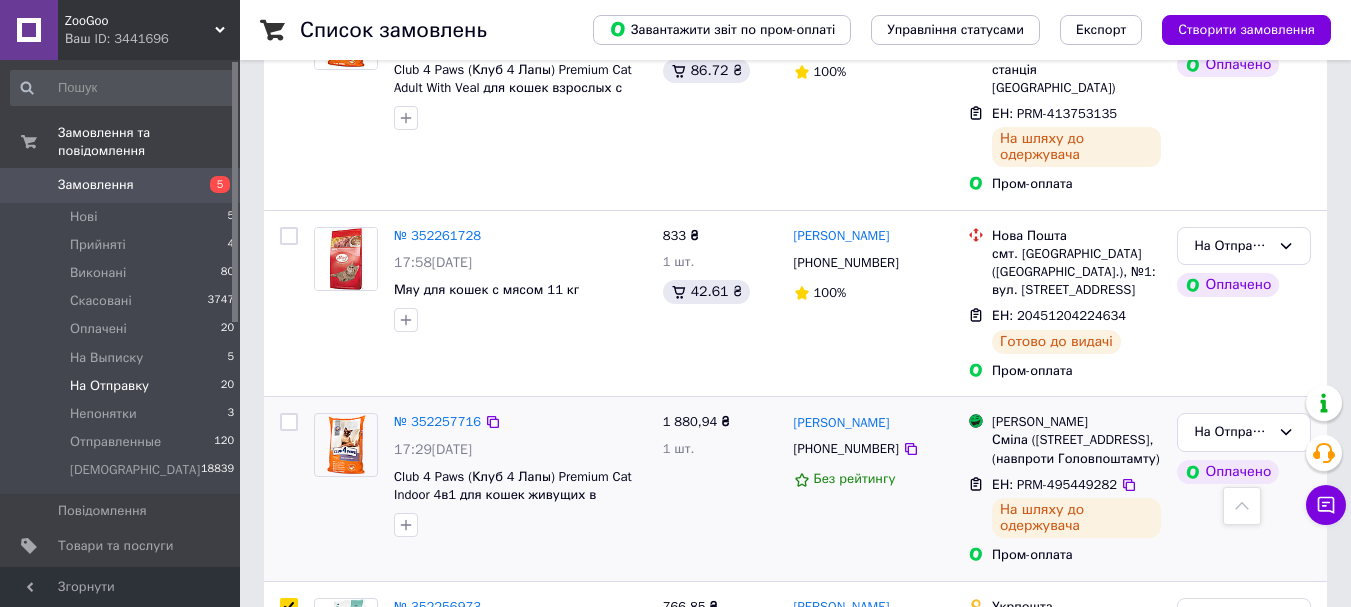 click at bounding box center (289, 422) 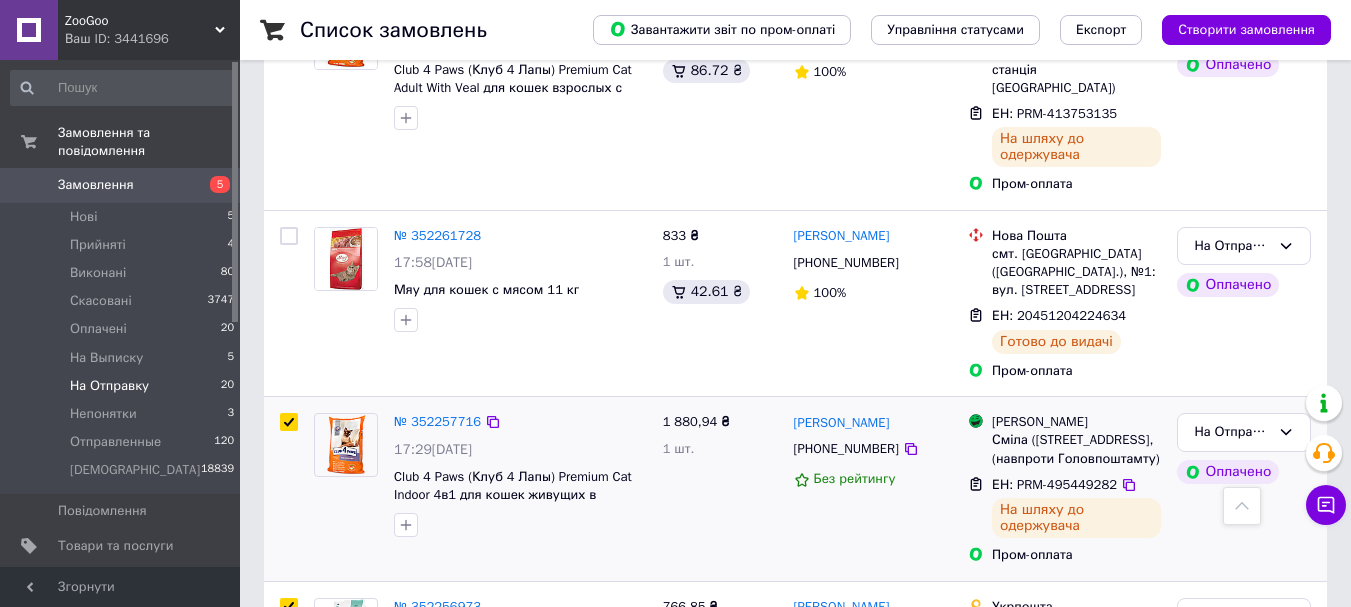 checkbox on "true" 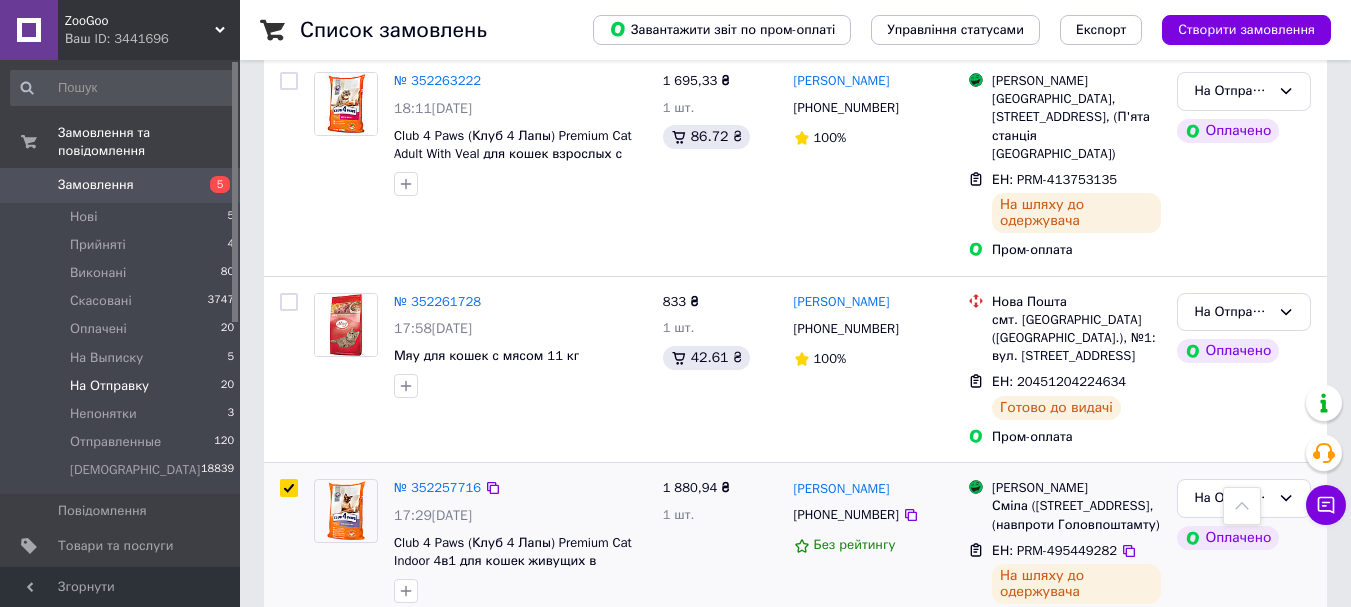 scroll, scrollTop: 3026, scrollLeft: 0, axis: vertical 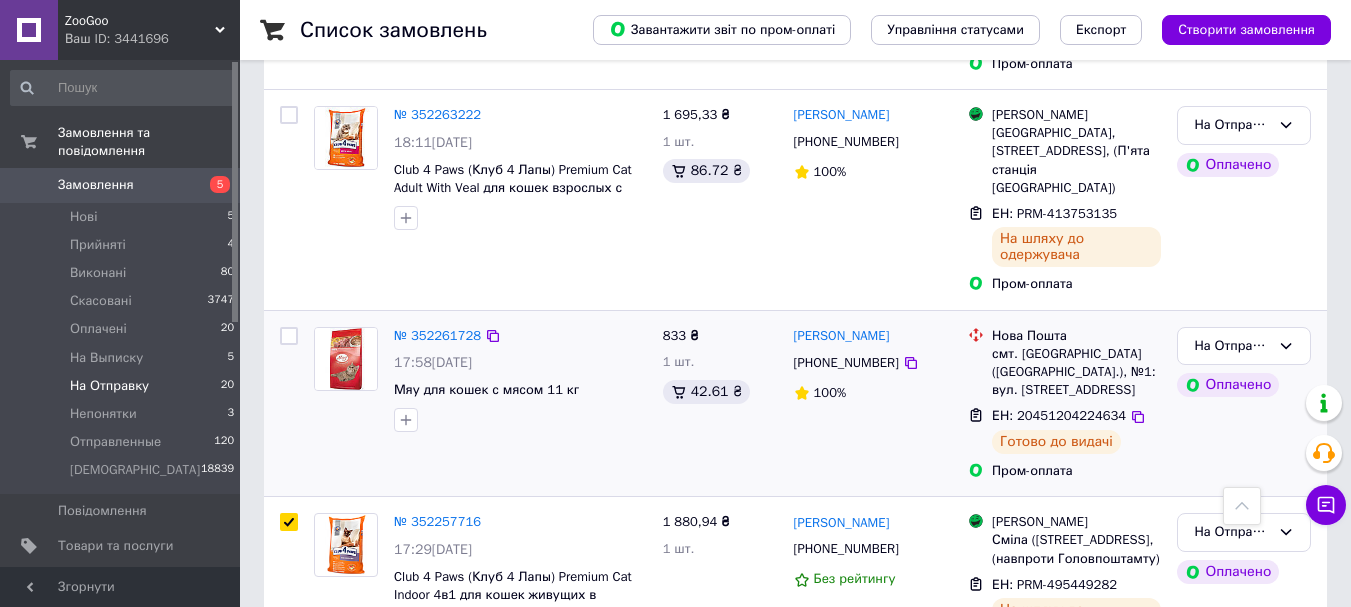click at bounding box center (289, 336) 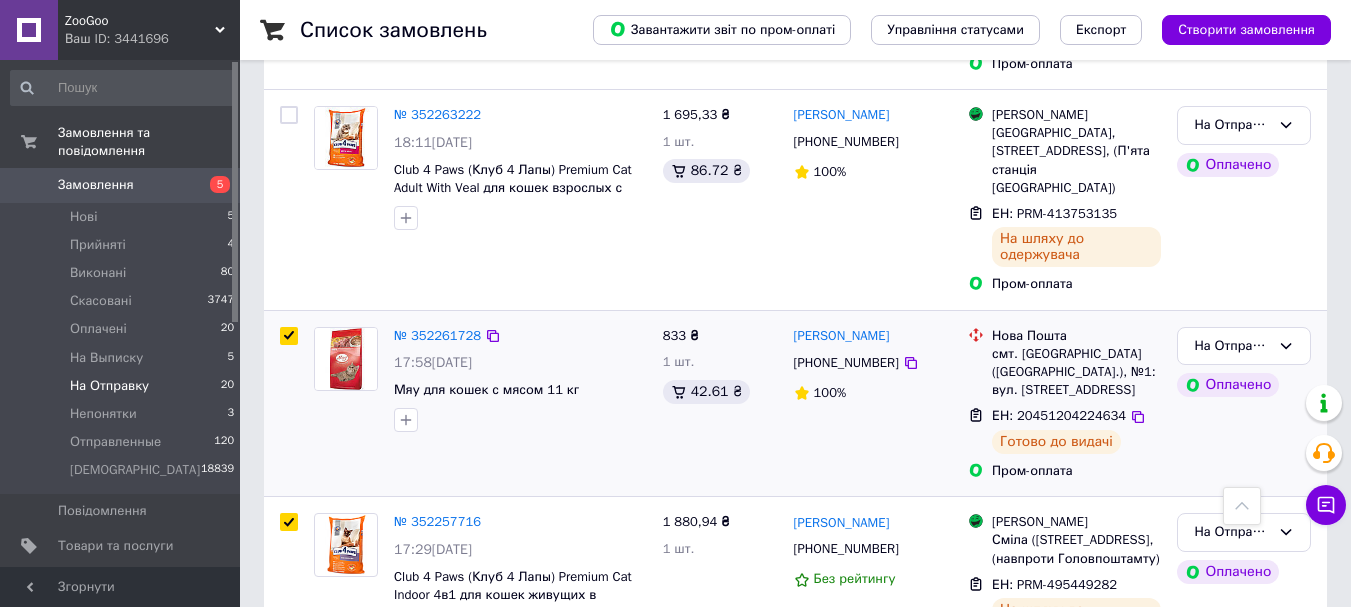 checkbox on "true" 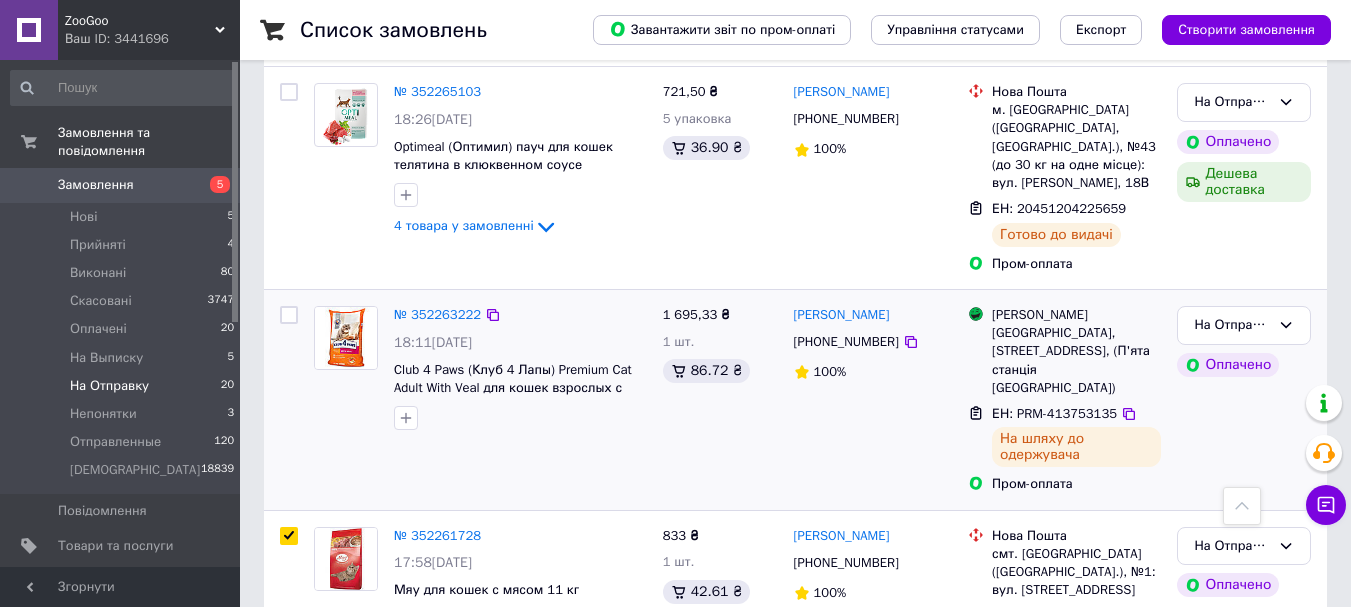 click at bounding box center [289, 315] 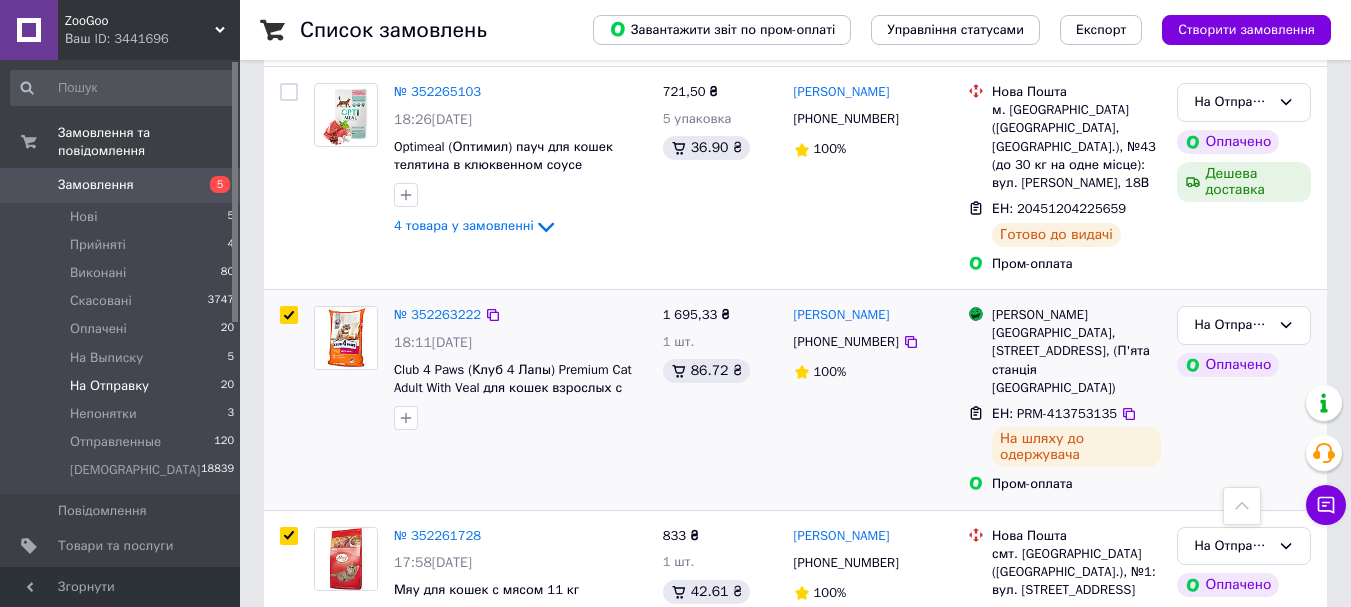 checkbox on "true" 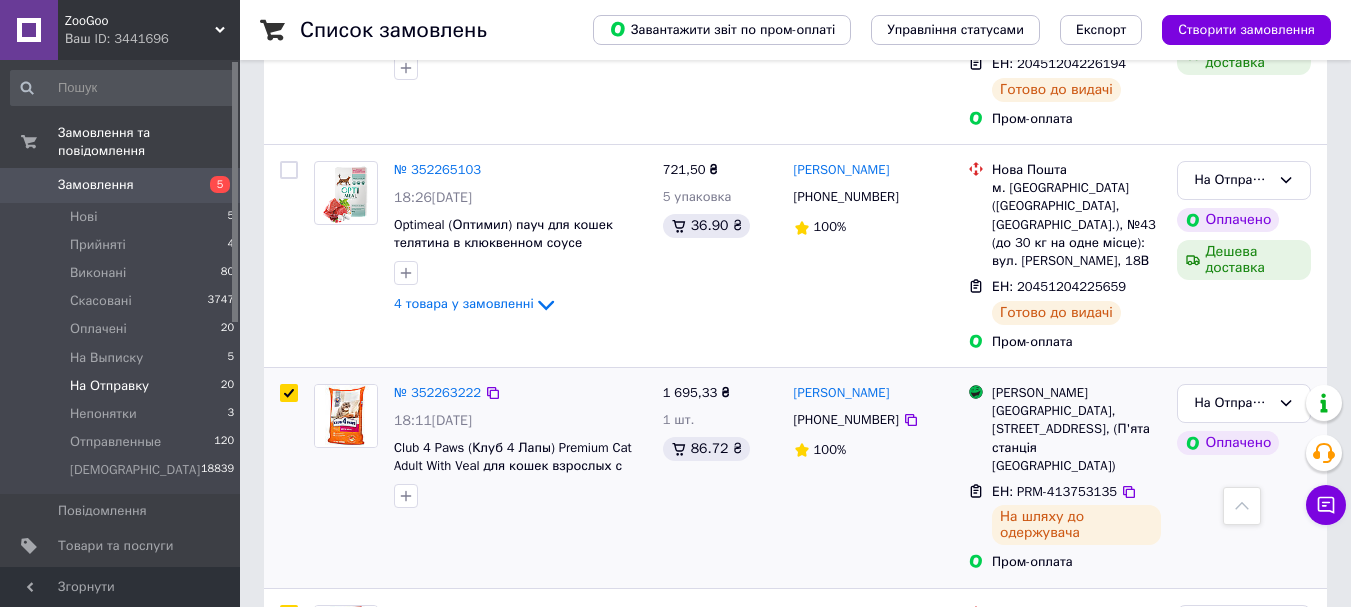 scroll, scrollTop: 2626, scrollLeft: 0, axis: vertical 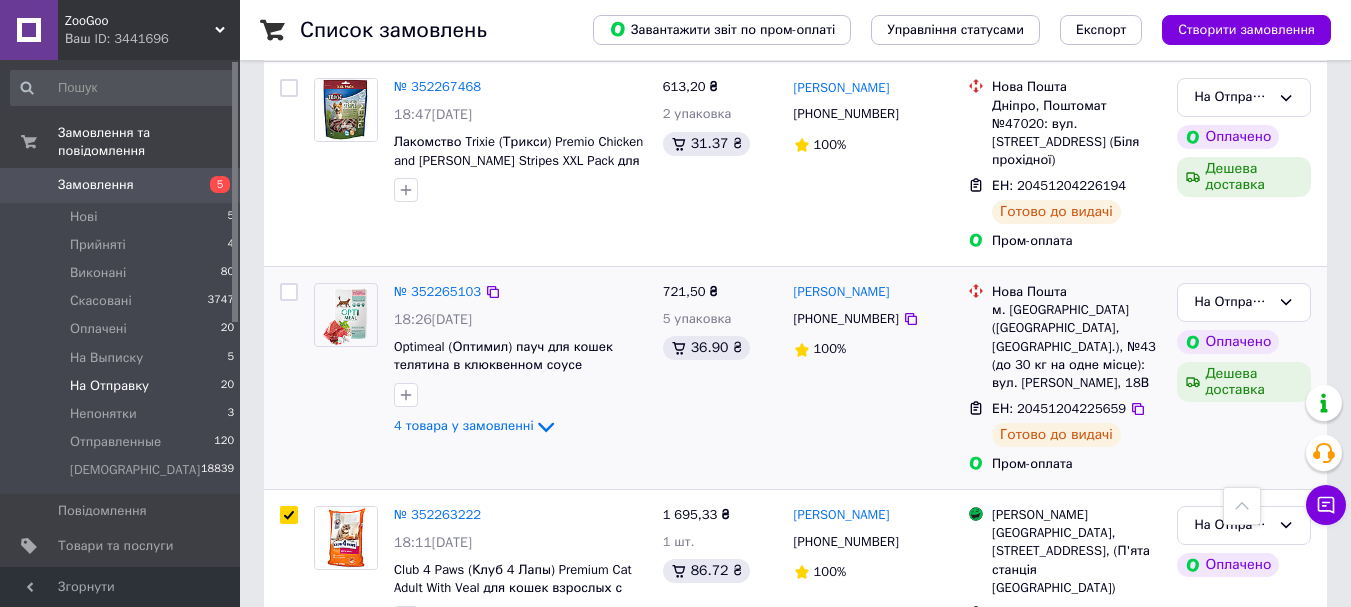 click at bounding box center (289, 292) 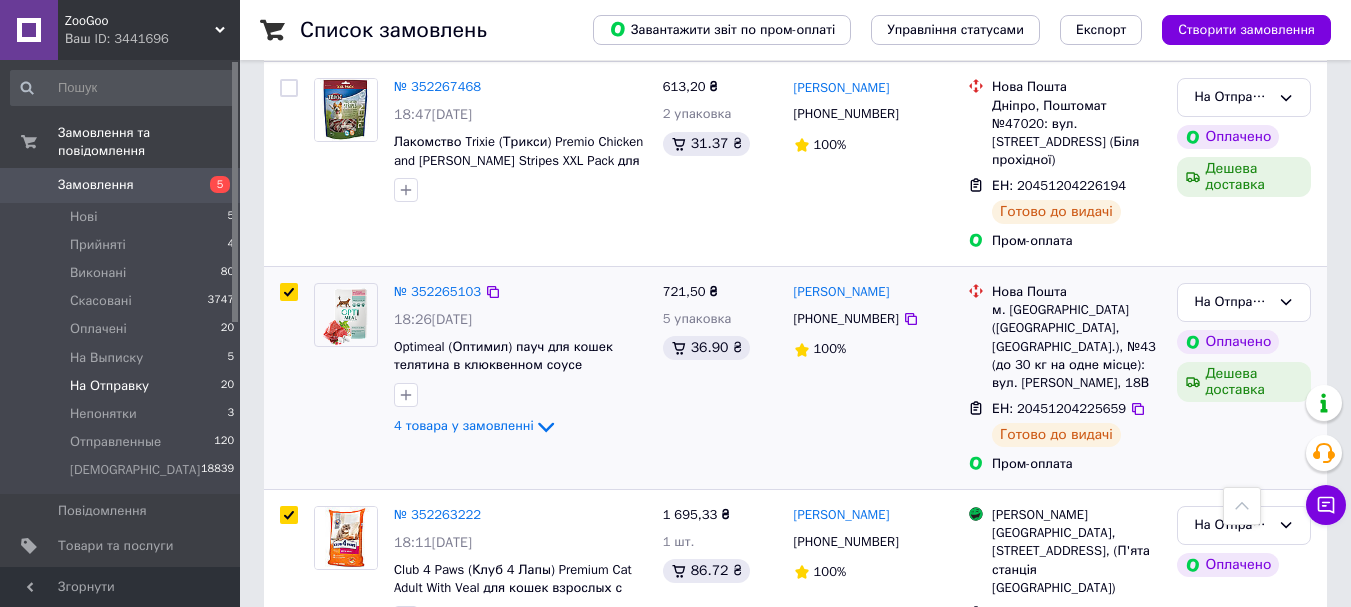 checkbox on "true" 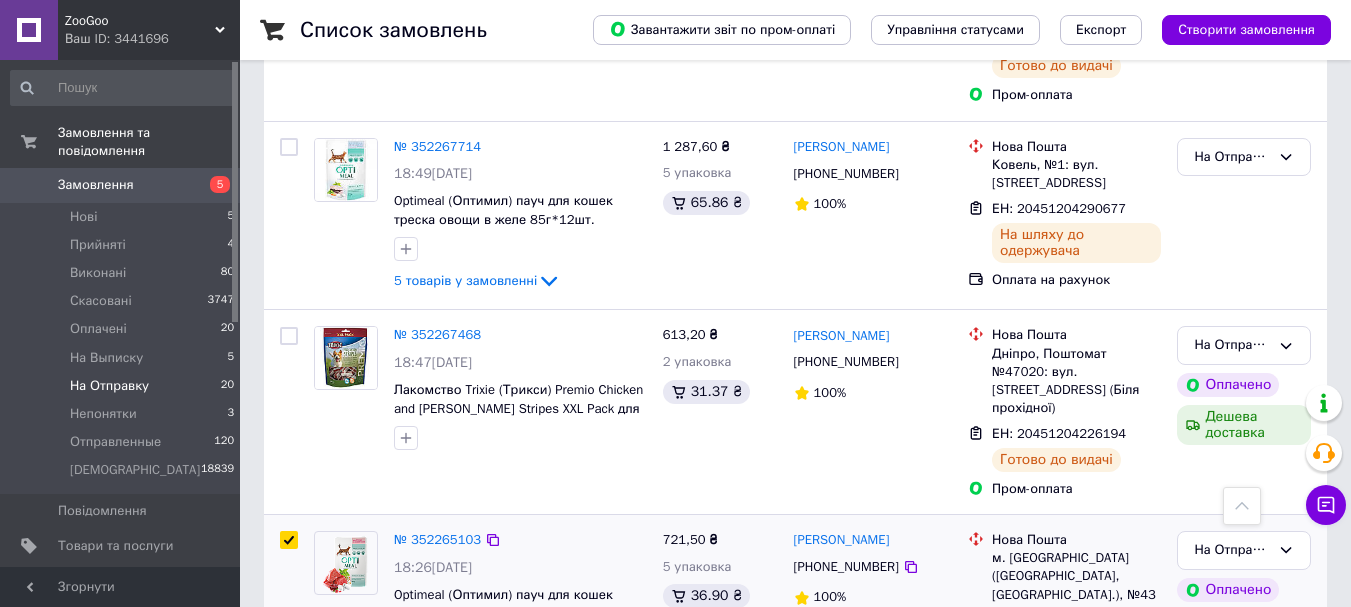 scroll, scrollTop: 2326, scrollLeft: 0, axis: vertical 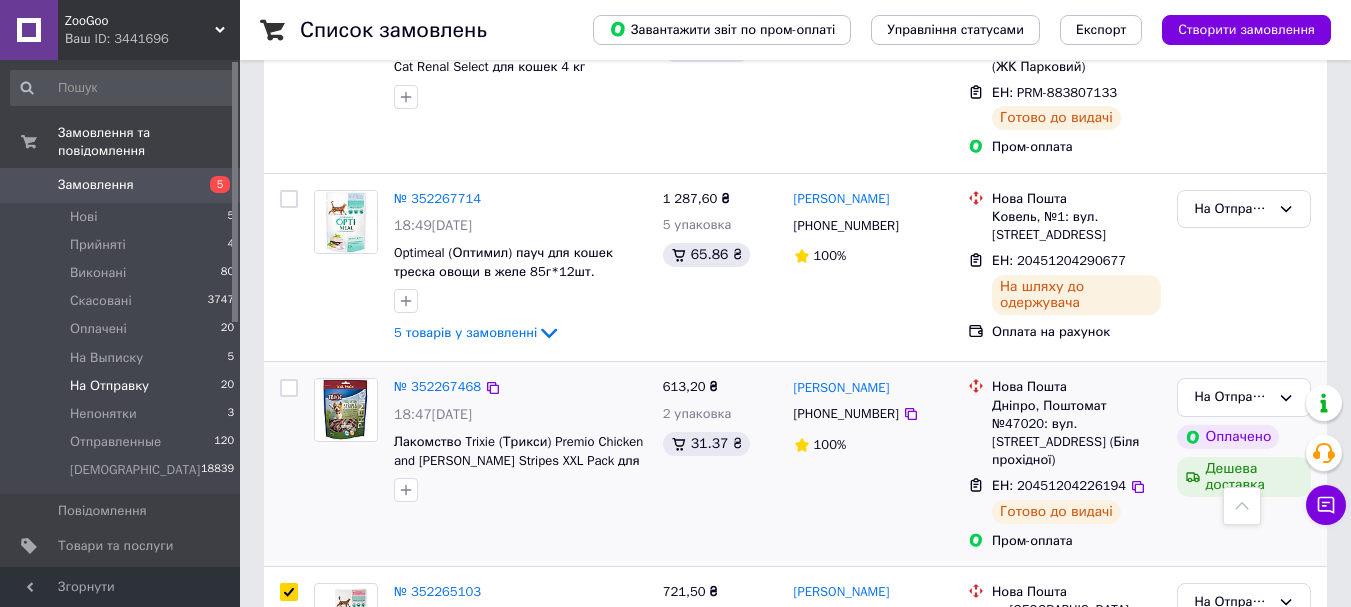 click at bounding box center (289, 388) 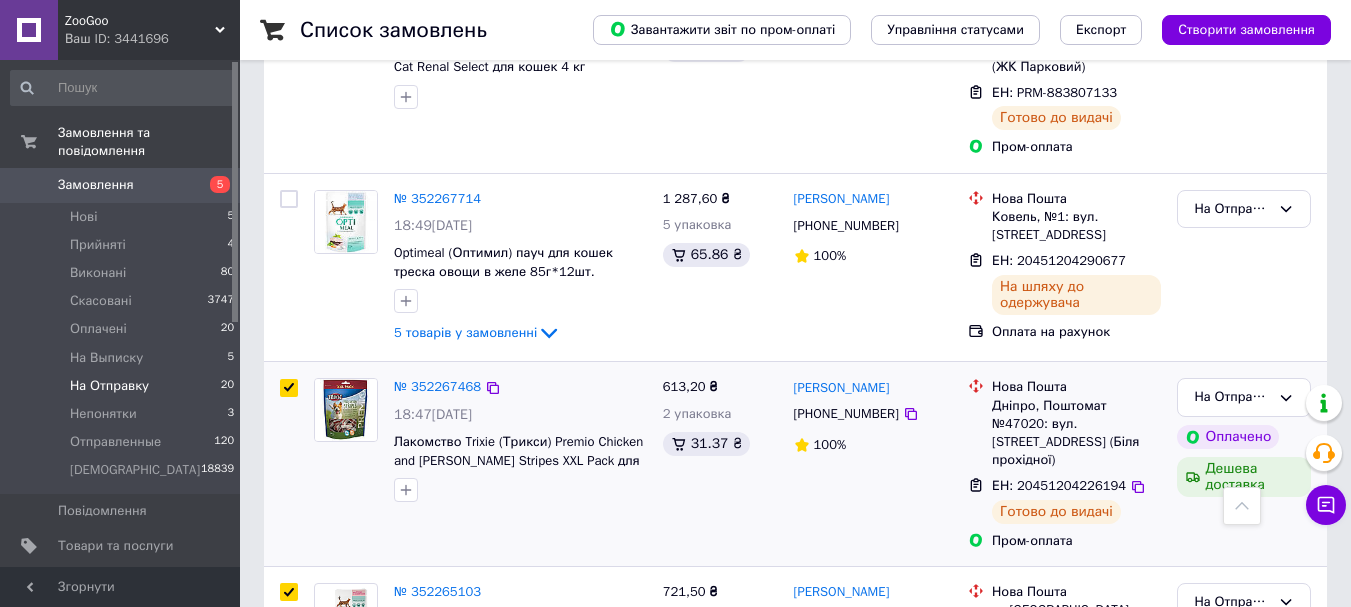checkbox on "true" 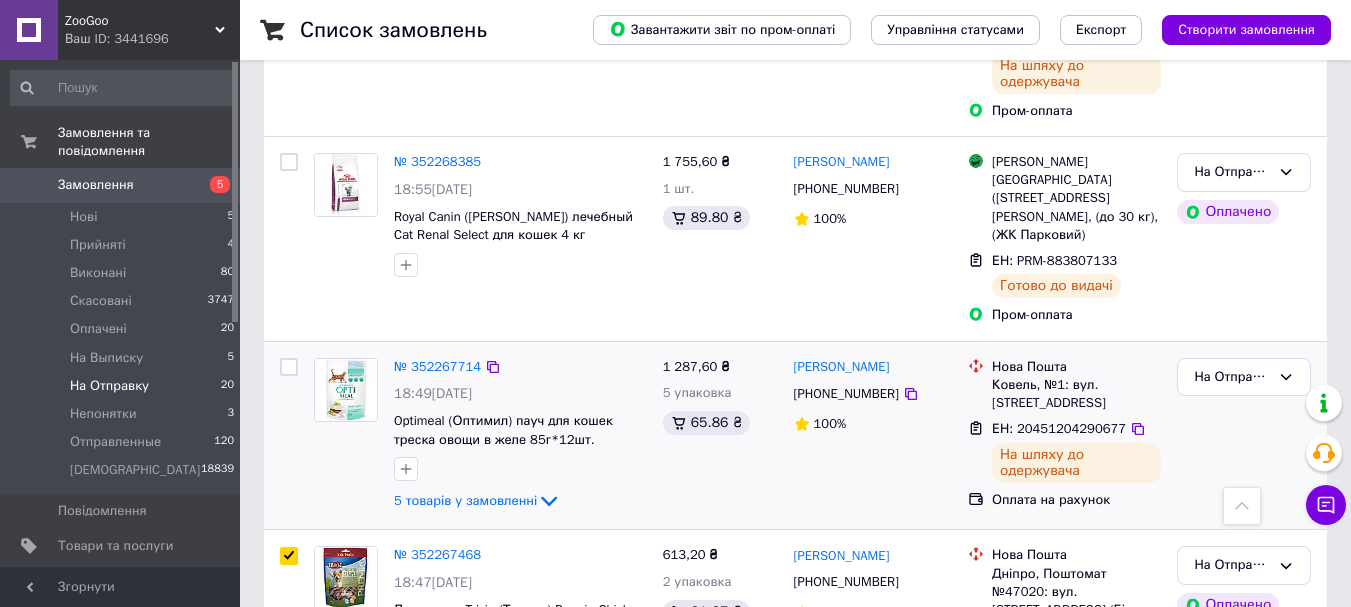 scroll, scrollTop: 2126, scrollLeft: 0, axis: vertical 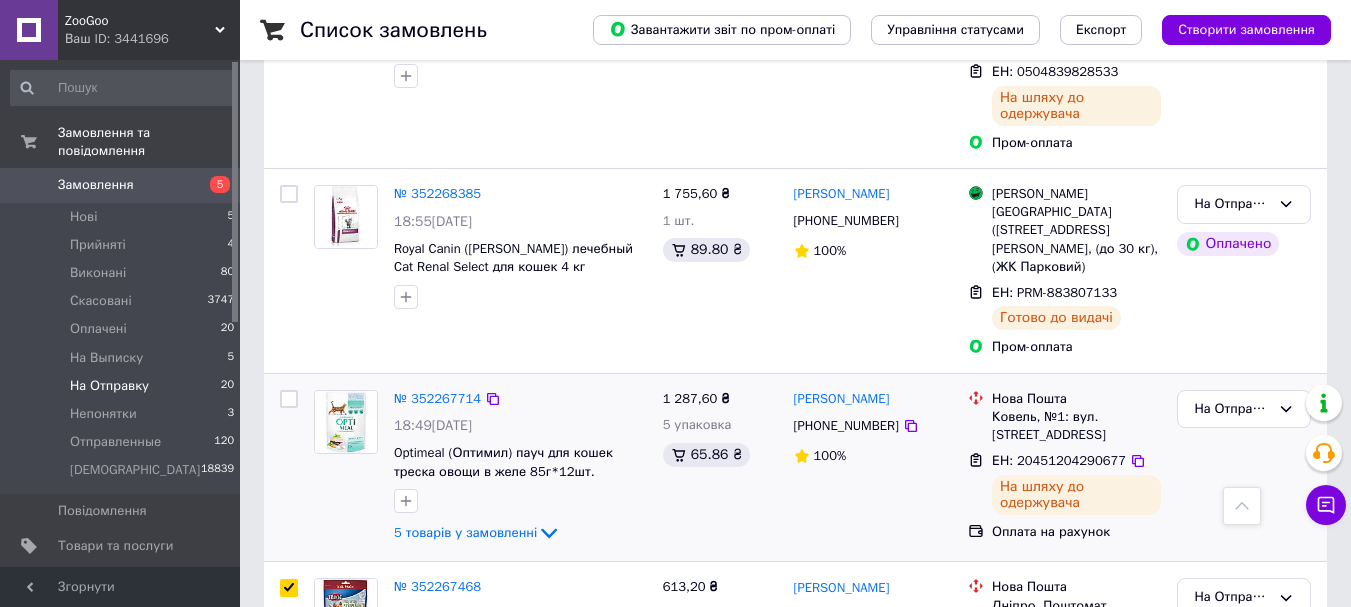 click at bounding box center [289, 399] 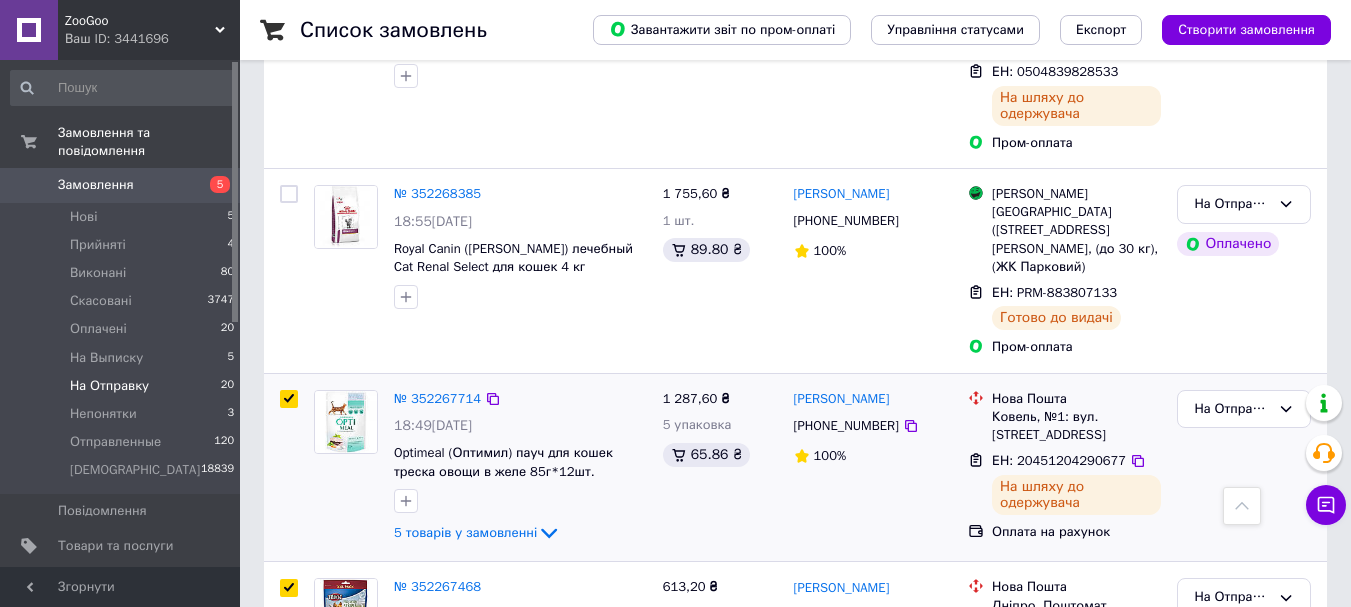 checkbox on "true" 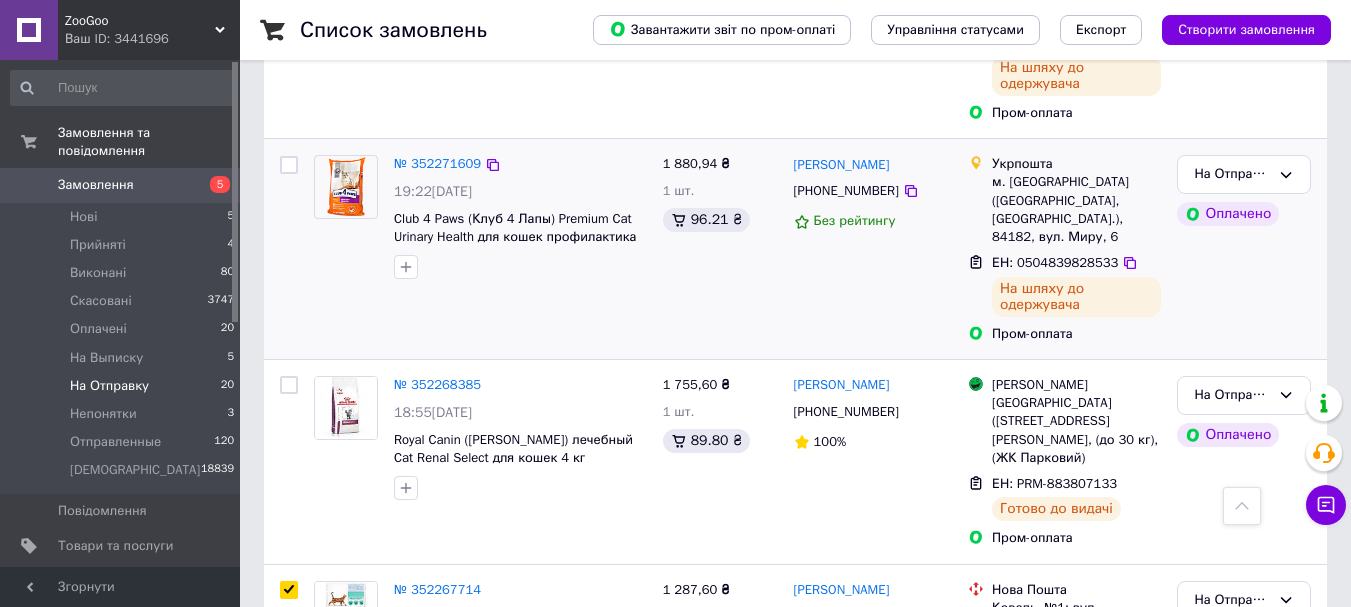 scroll, scrollTop: 1926, scrollLeft: 0, axis: vertical 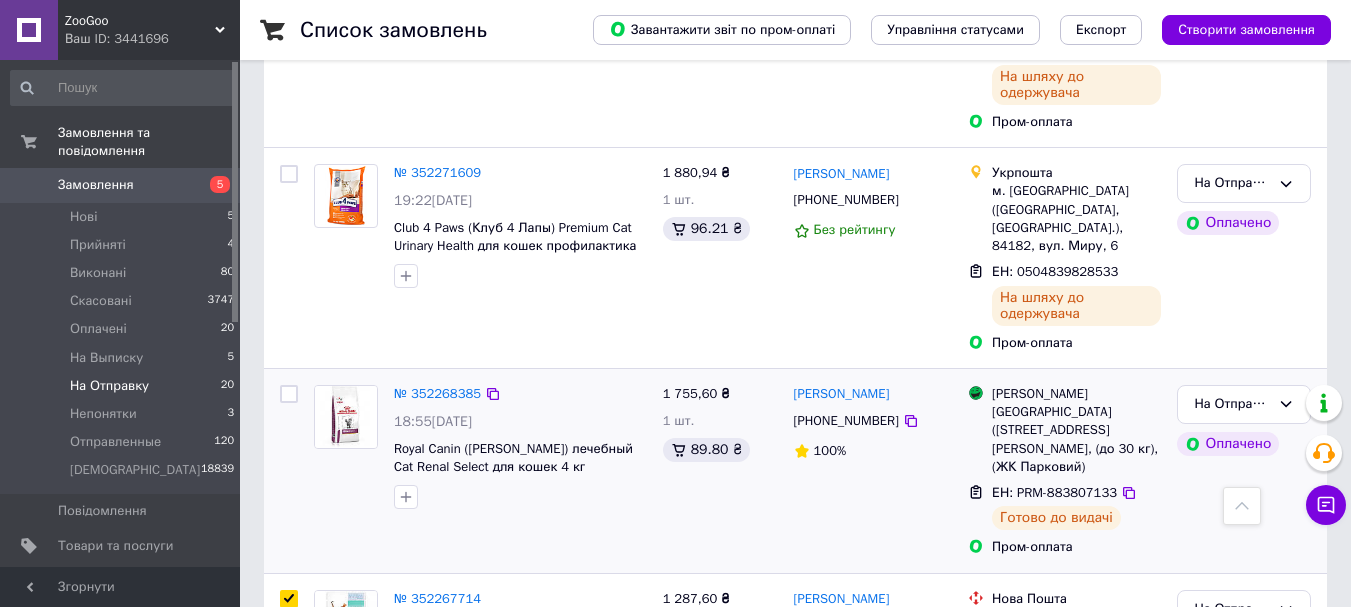 click at bounding box center (289, 394) 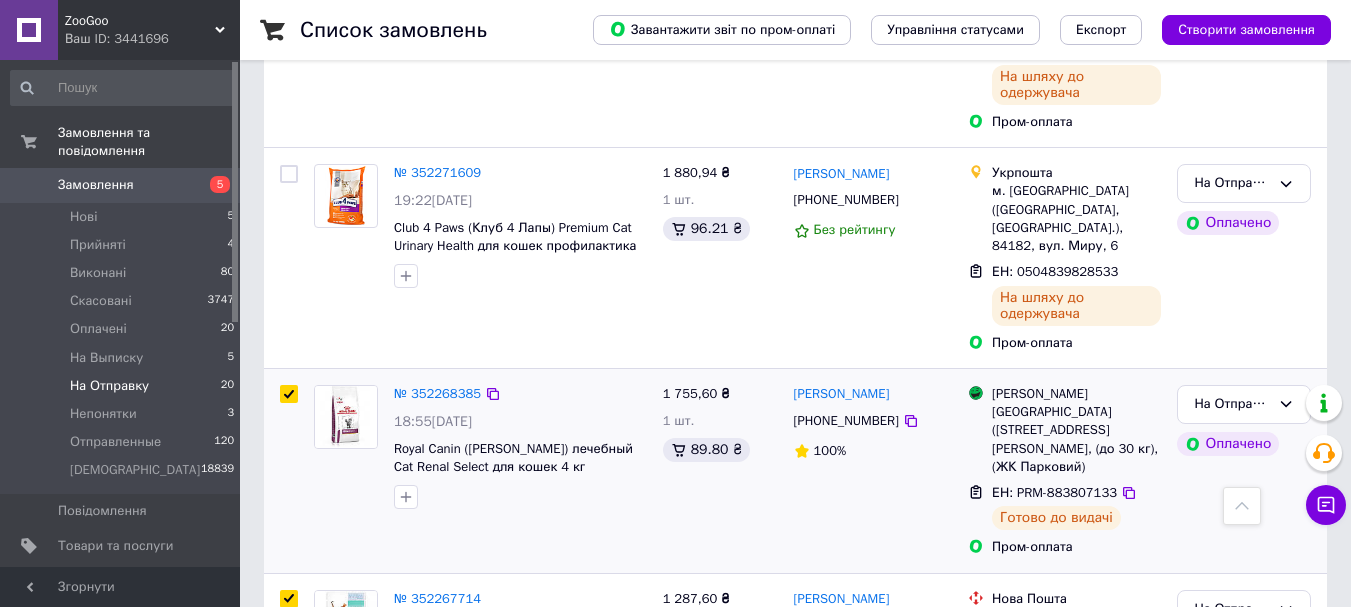 checkbox on "true" 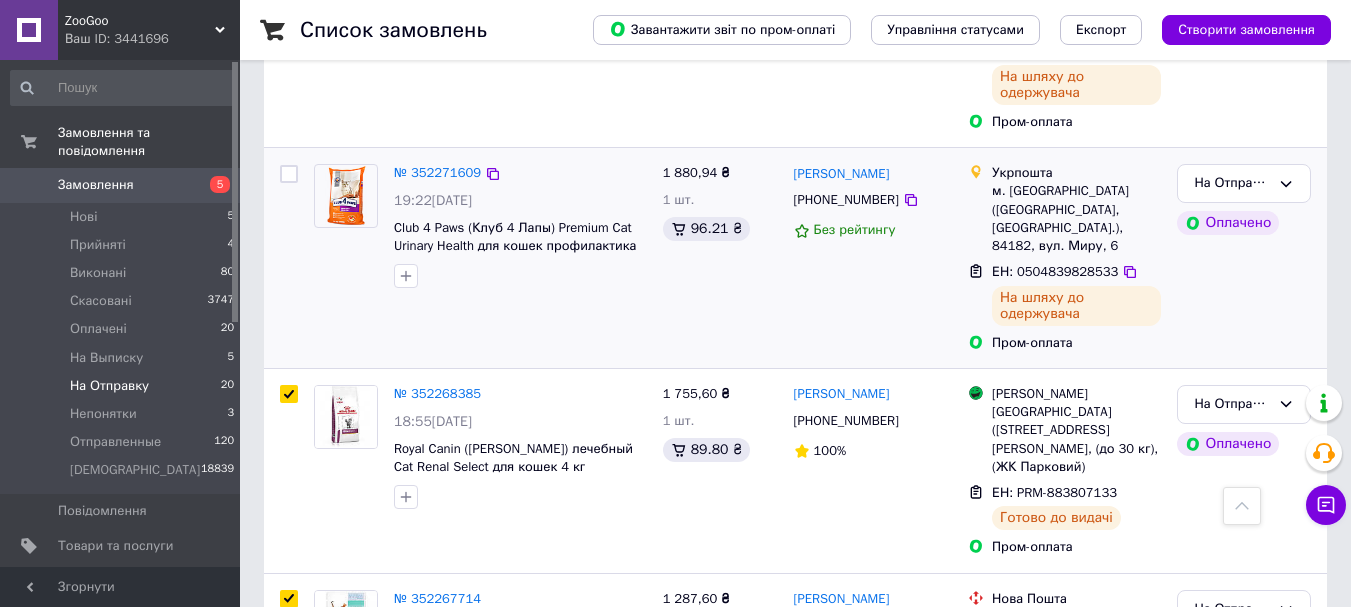 checkbox on "true" 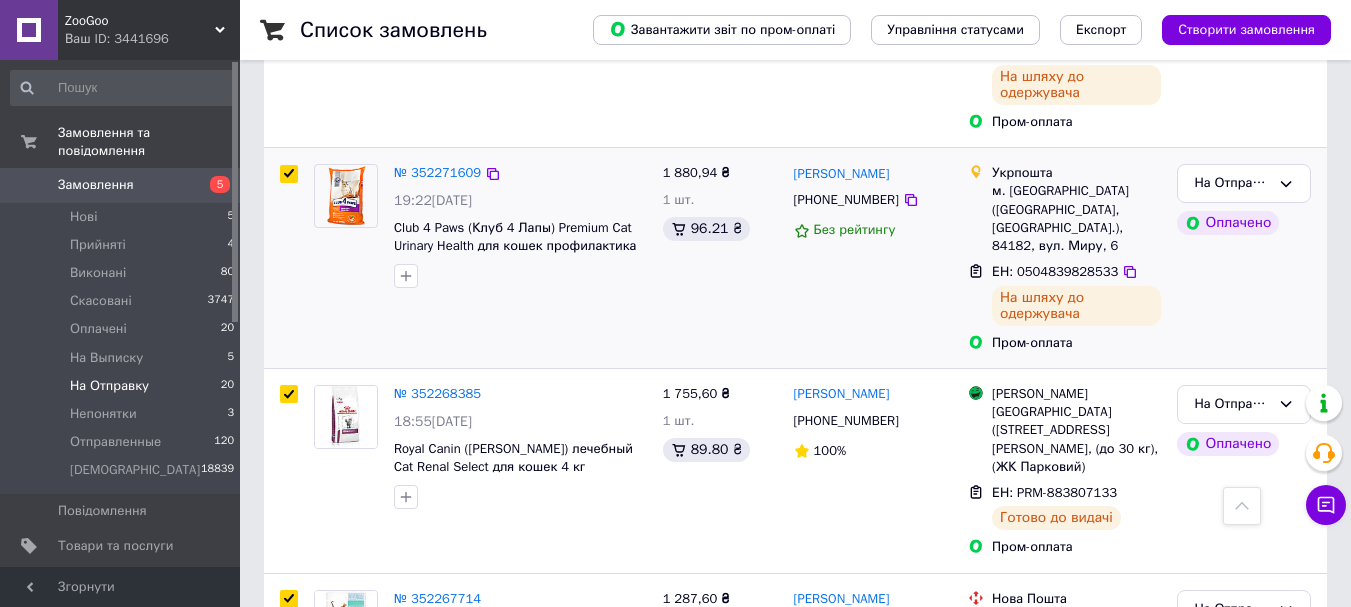 checkbox on "true" 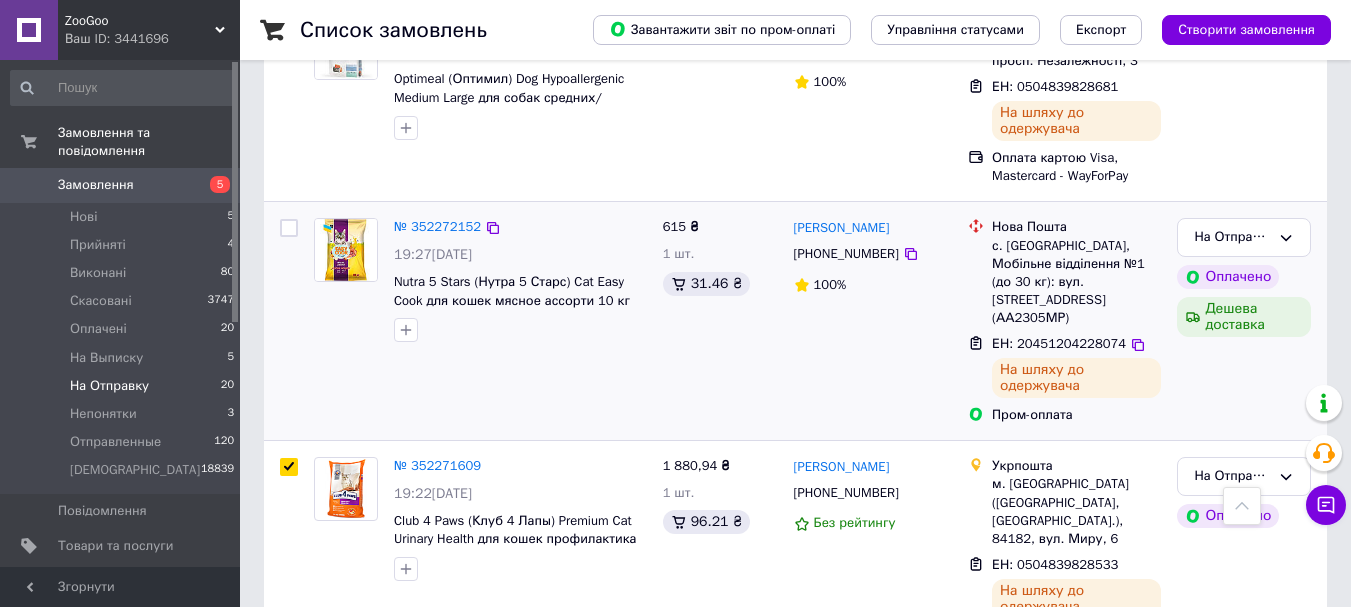 scroll, scrollTop: 1626, scrollLeft: 0, axis: vertical 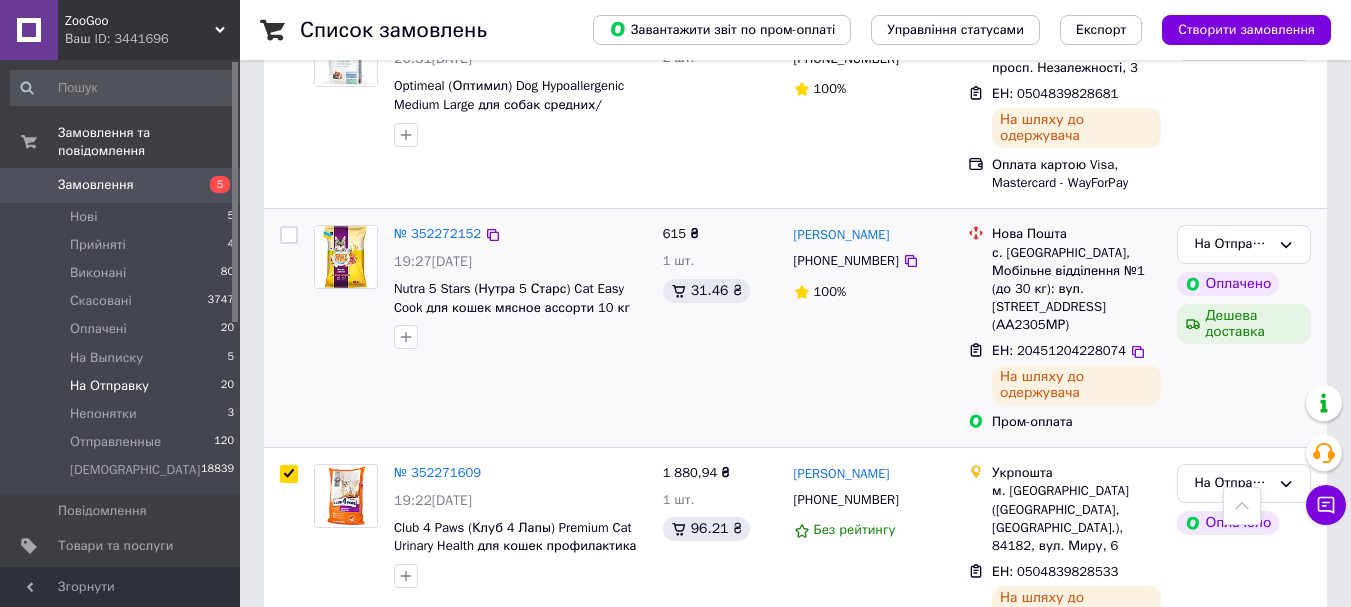 click at bounding box center [289, 235] 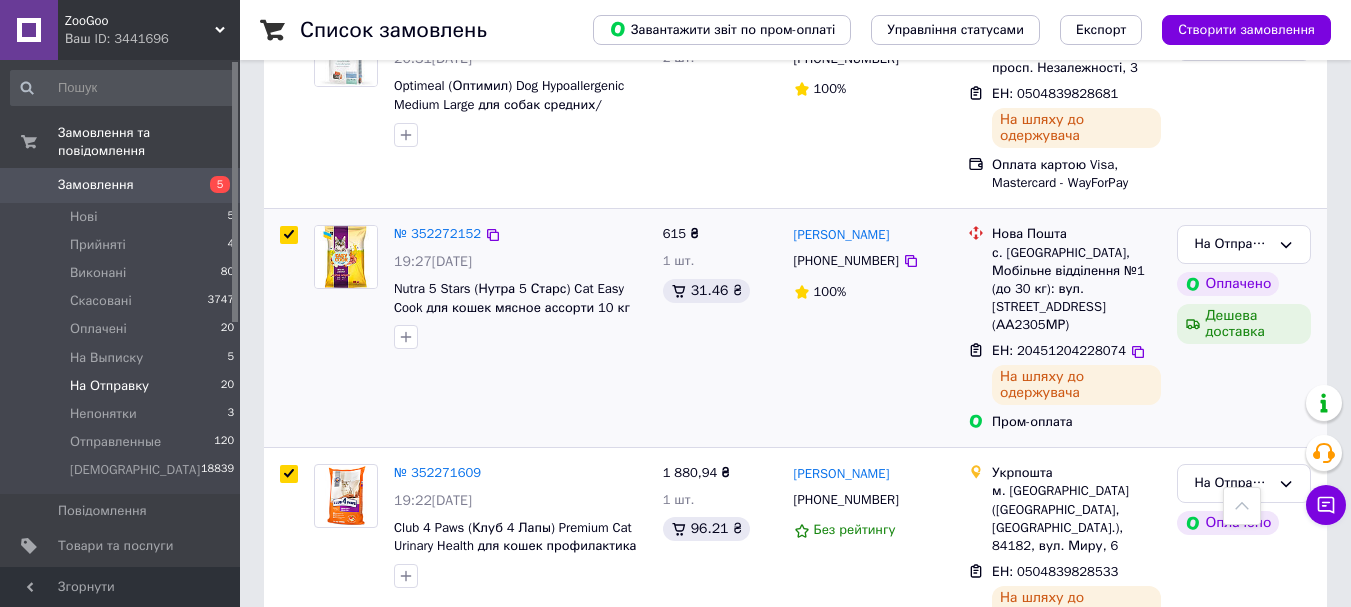 checkbox on "true" 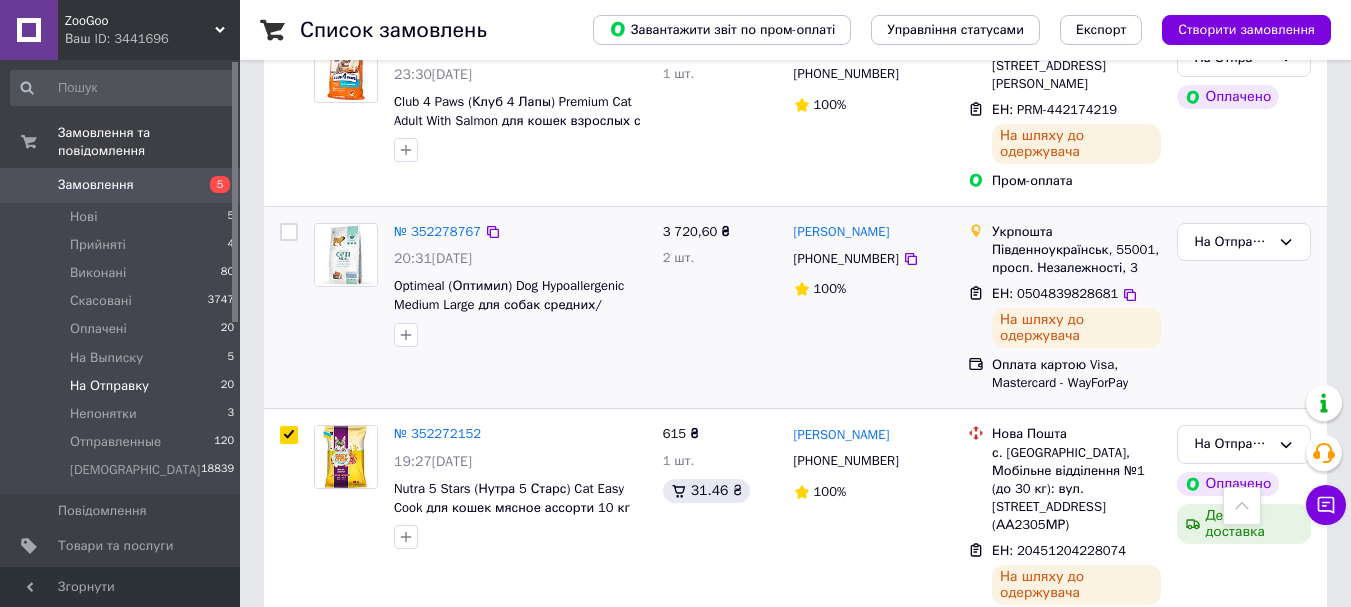 click at bounding box center [289, 232] 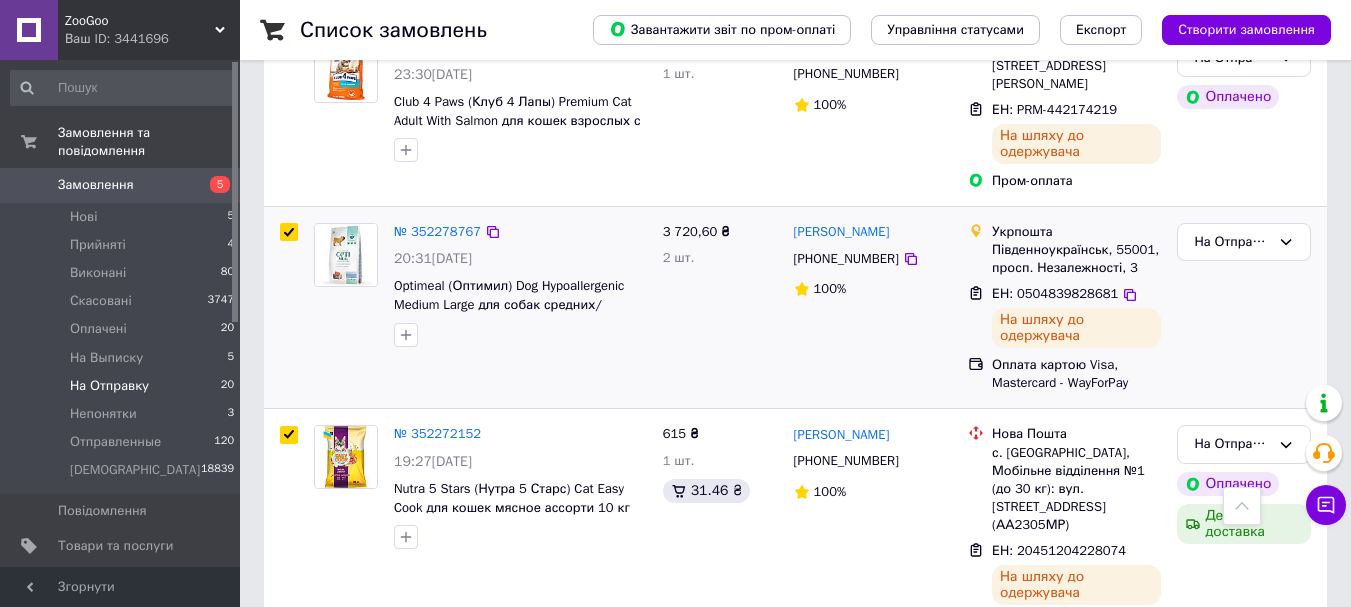 checkbox on "true" 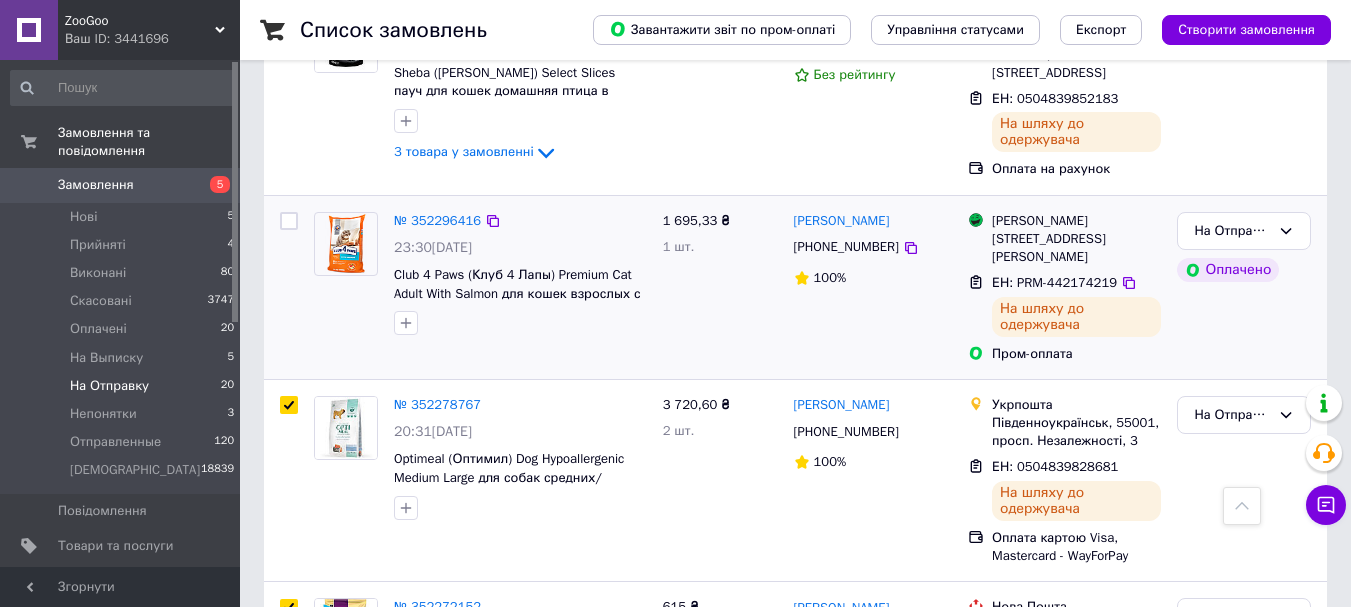 scroll, scrollTop: 1226, scrollLeft: 0, axis: vertical 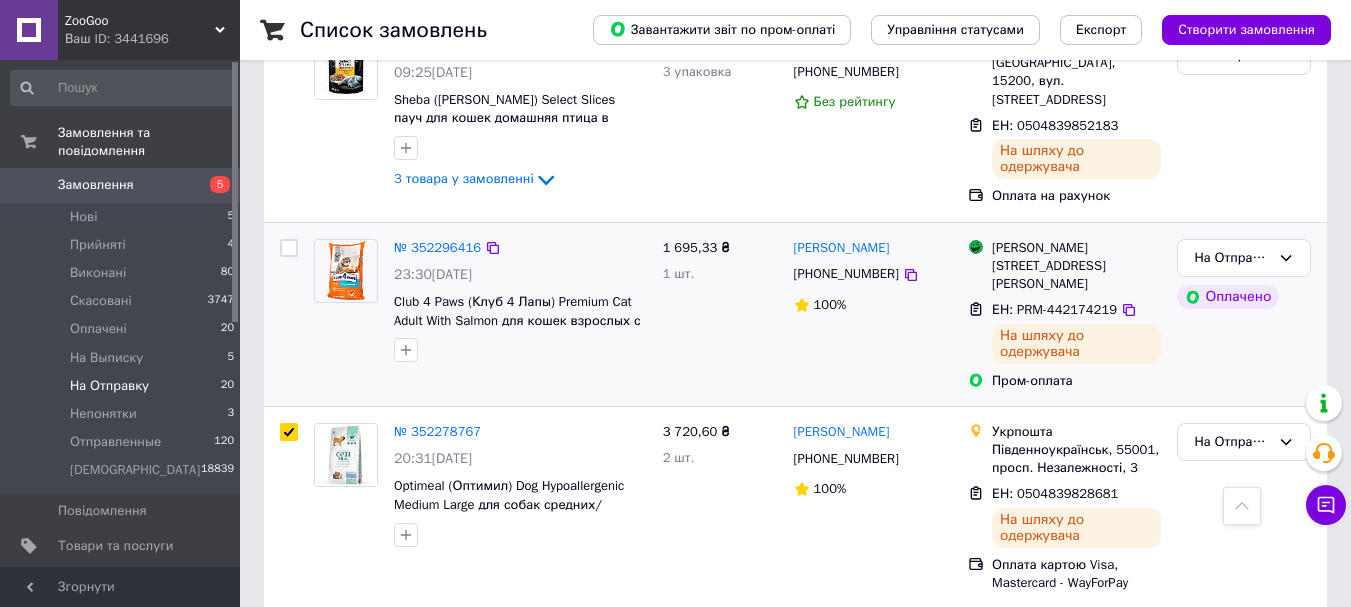 click at bounding box center (289, 248) 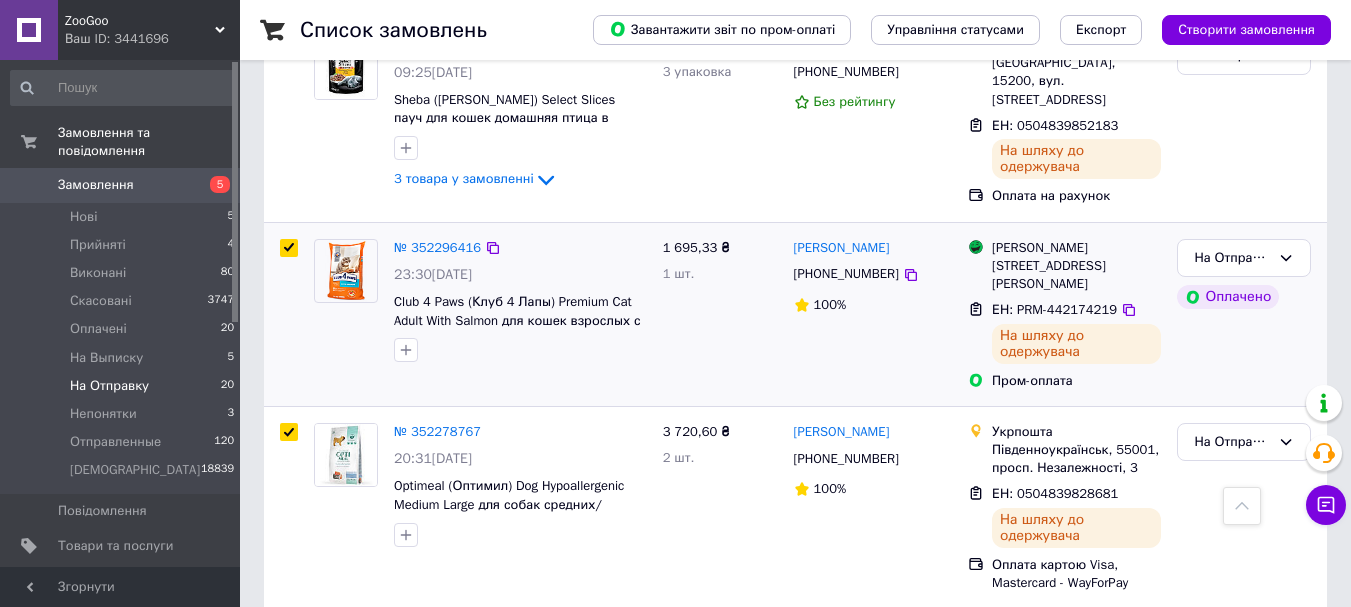 checkbox on "true" 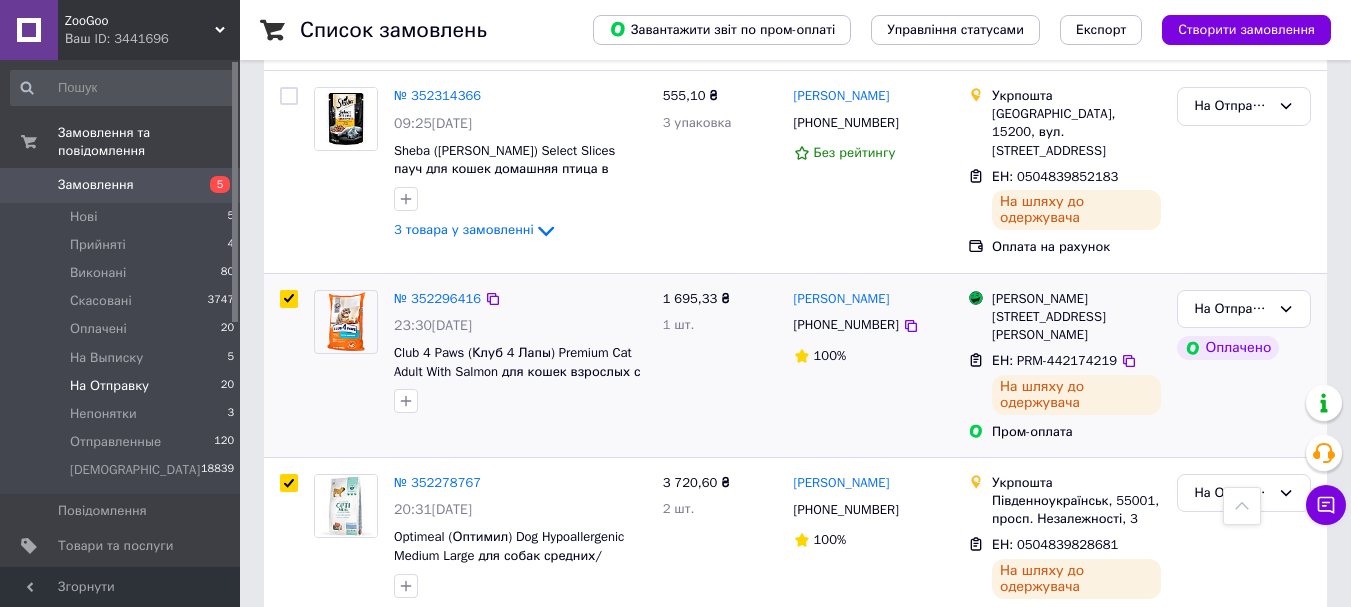 scroll, scrollTop: 1026, scrollLeft: 0, axis: vertical 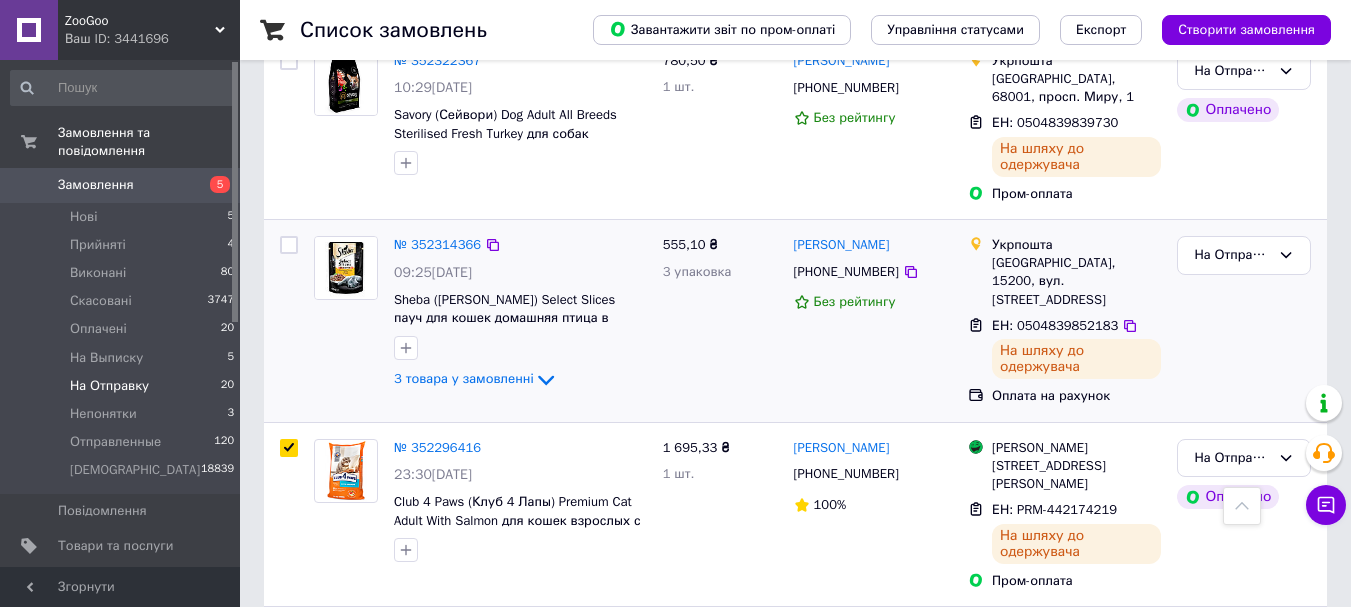 click on "№ 352314366 09:25[DATE] Sheba ([PERSON_NAME]) Select Slices пауч для кошек домашняя птица в соусе 85г*12шт. 3 товара у замовленні 555,10 ₴ 3 упаковка [PERSON_NAME] [PHONE_NUMBER] Без рейтингу Укрпошта [GEOGRAPHIC_DATA], 15200, вул. [STREET_ADDRESS] ЕН: 0504839852183 На шляху до одержувача Оплата на рахунок На Отправку" at bounding box center (795, 321) 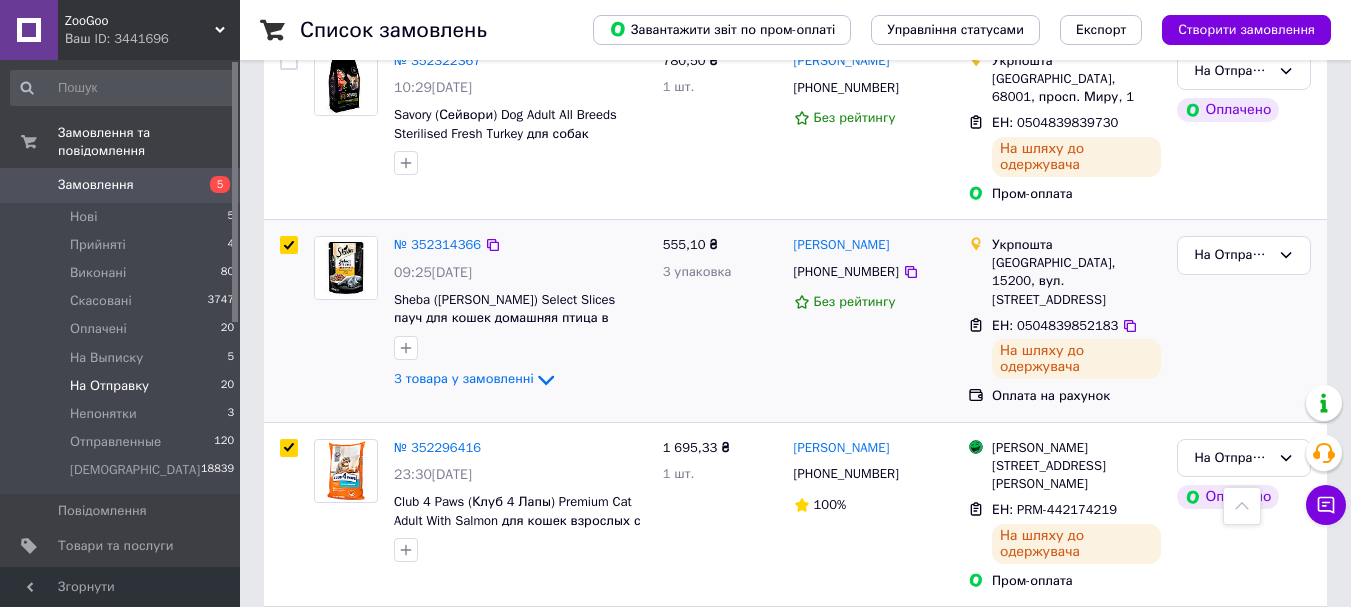 checkbox on "true" 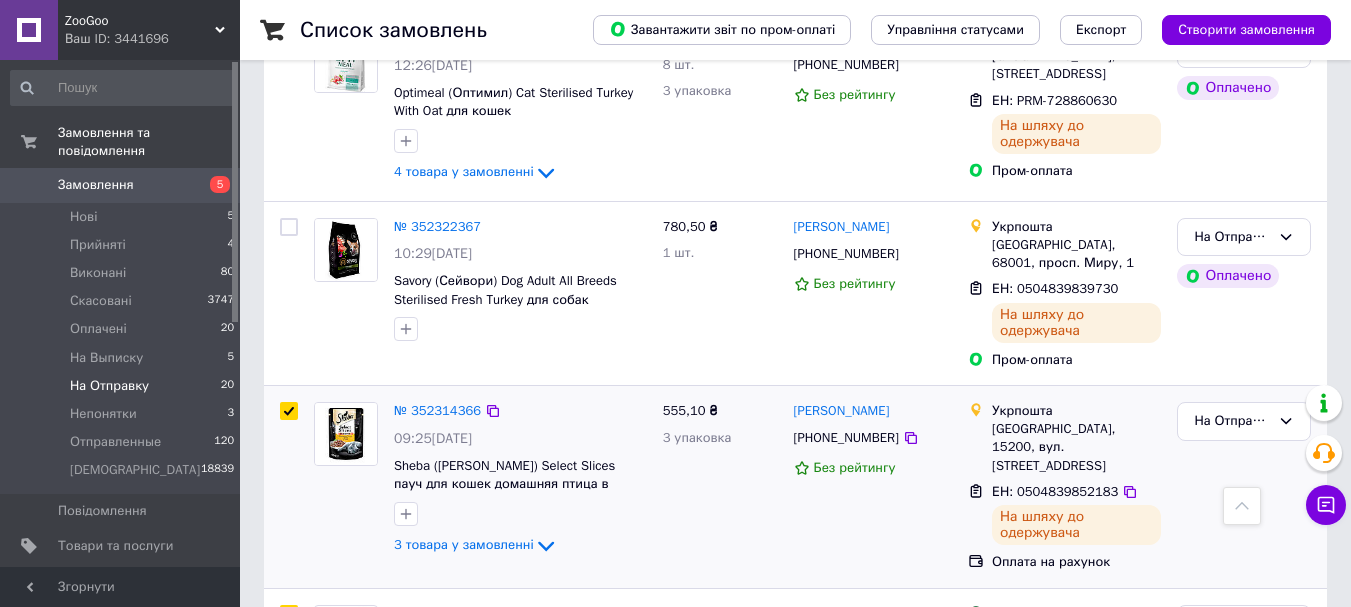 scroll, scrollTop: 826, scrollLeft: 0, axis: vertical 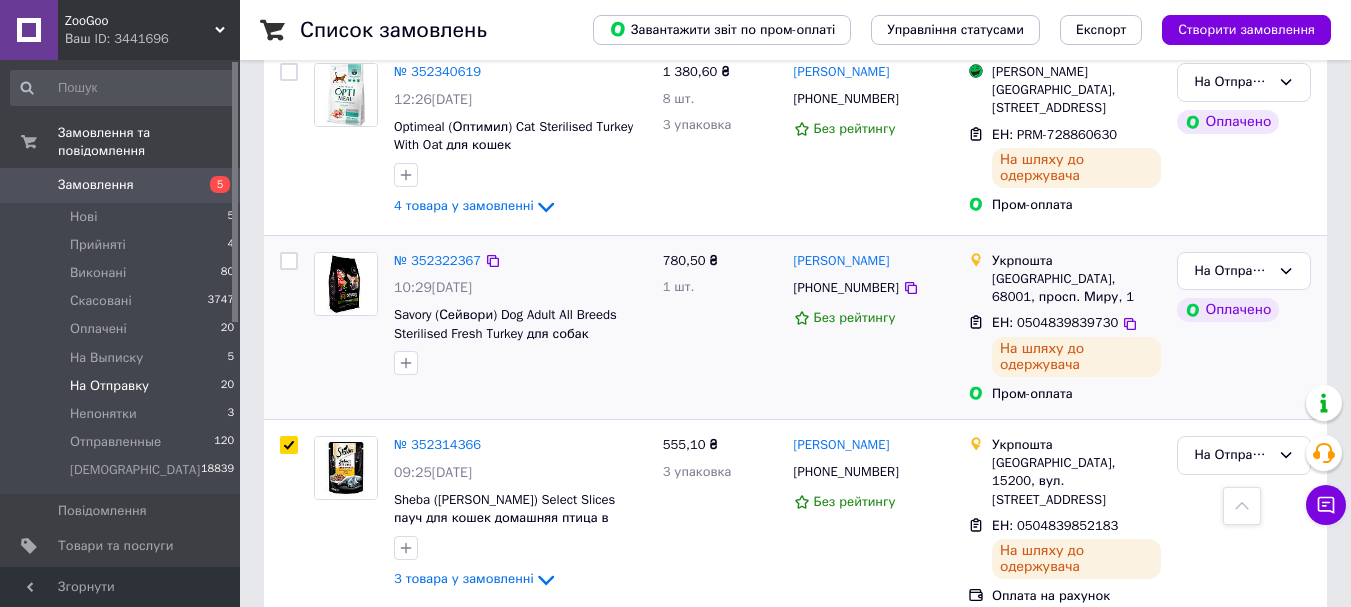 click at bounding box center [289, 261] 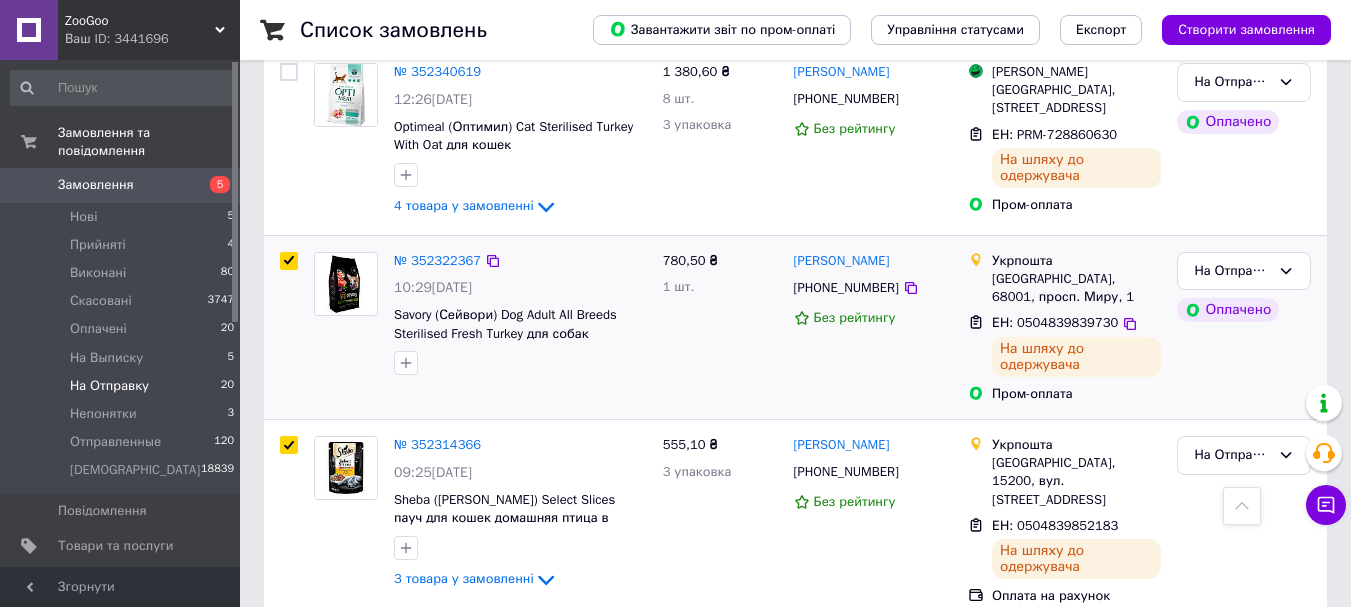 checkbox on "true" 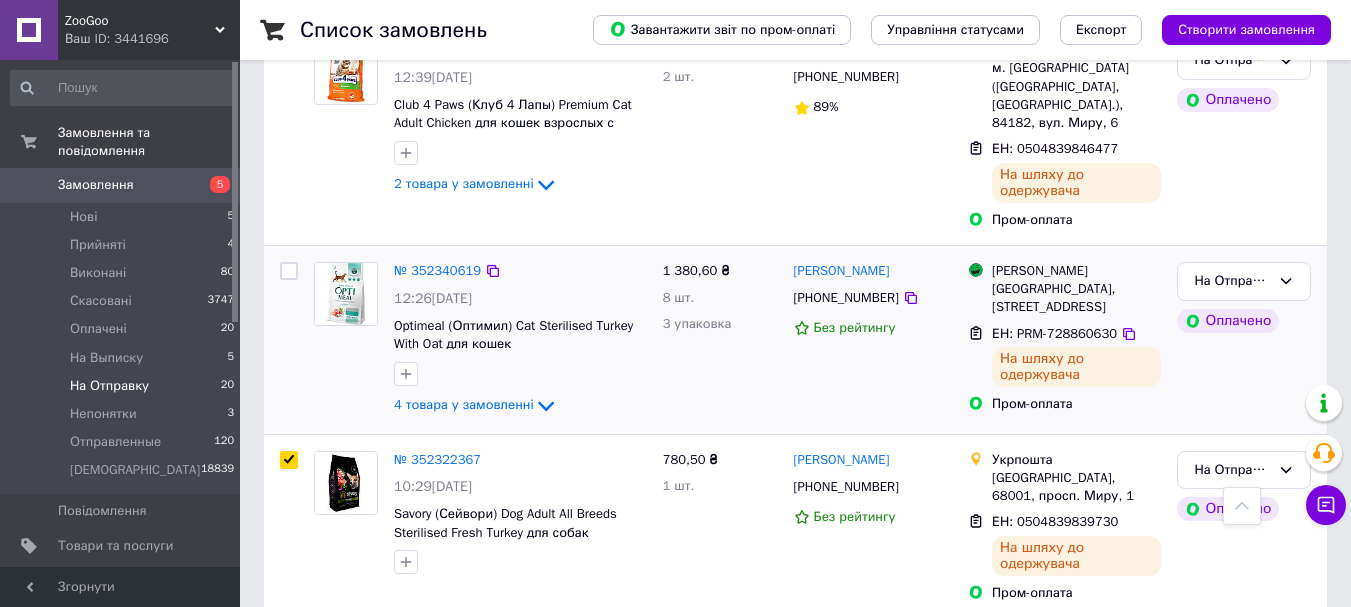 scroll, scrollTop: 626, scrollLeft: 0, axis: vertical 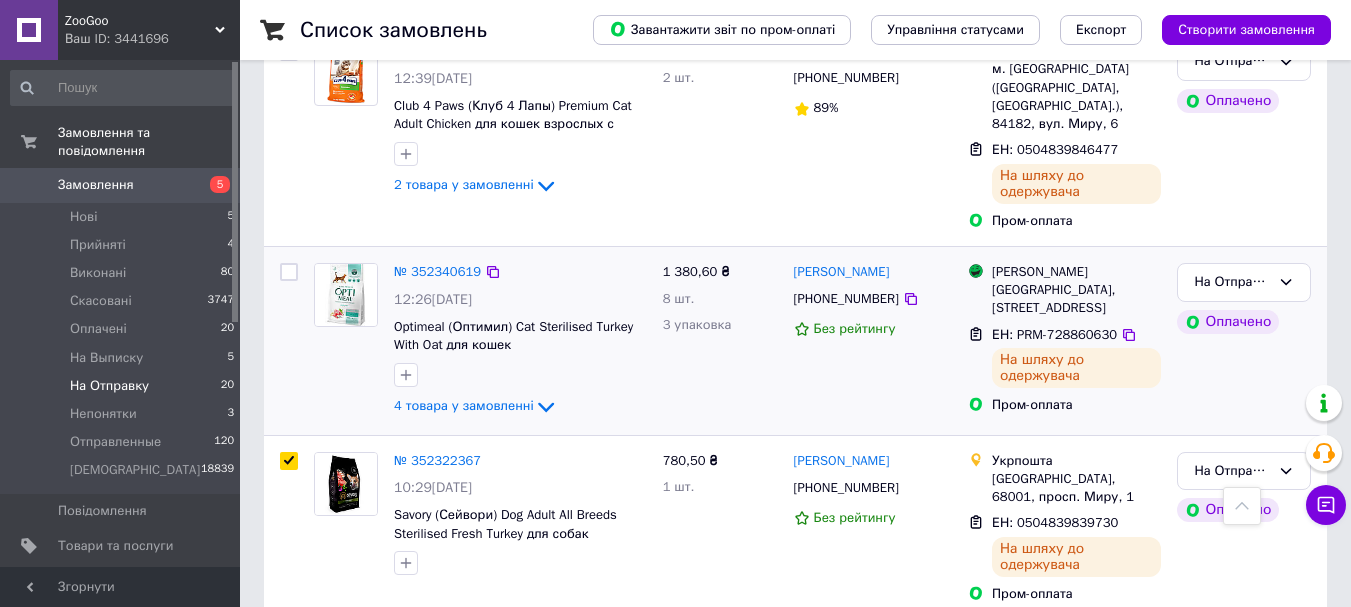 click at bounding box center (289, 341) 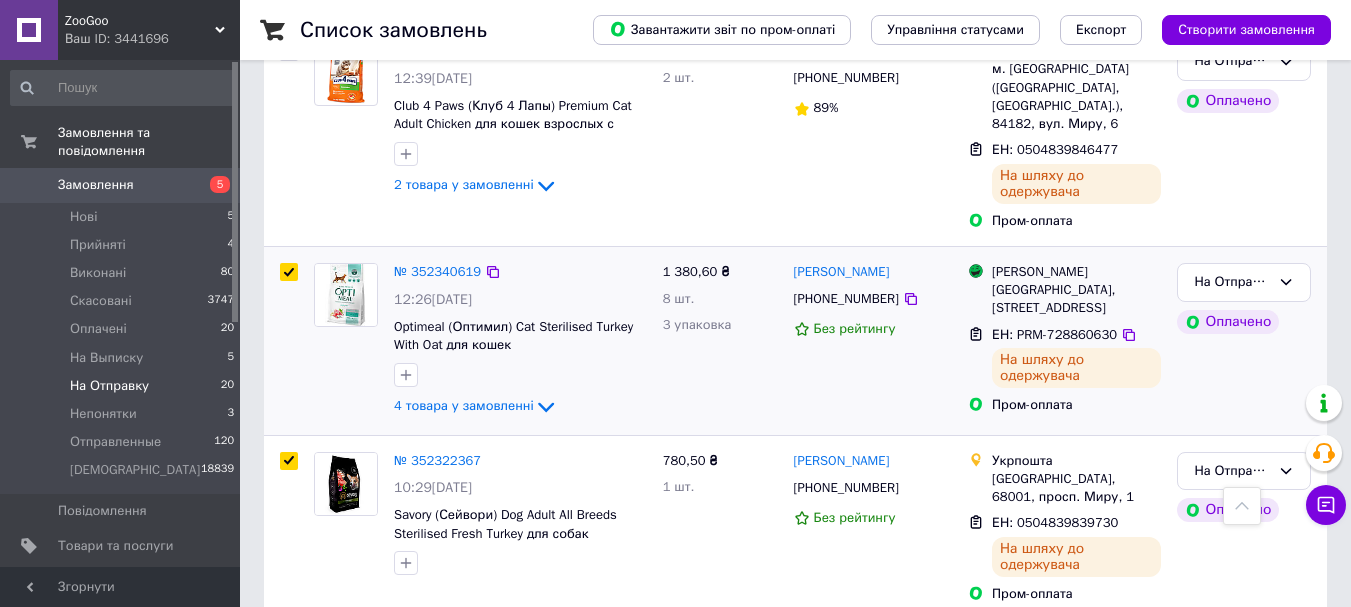 checkbox on "true" 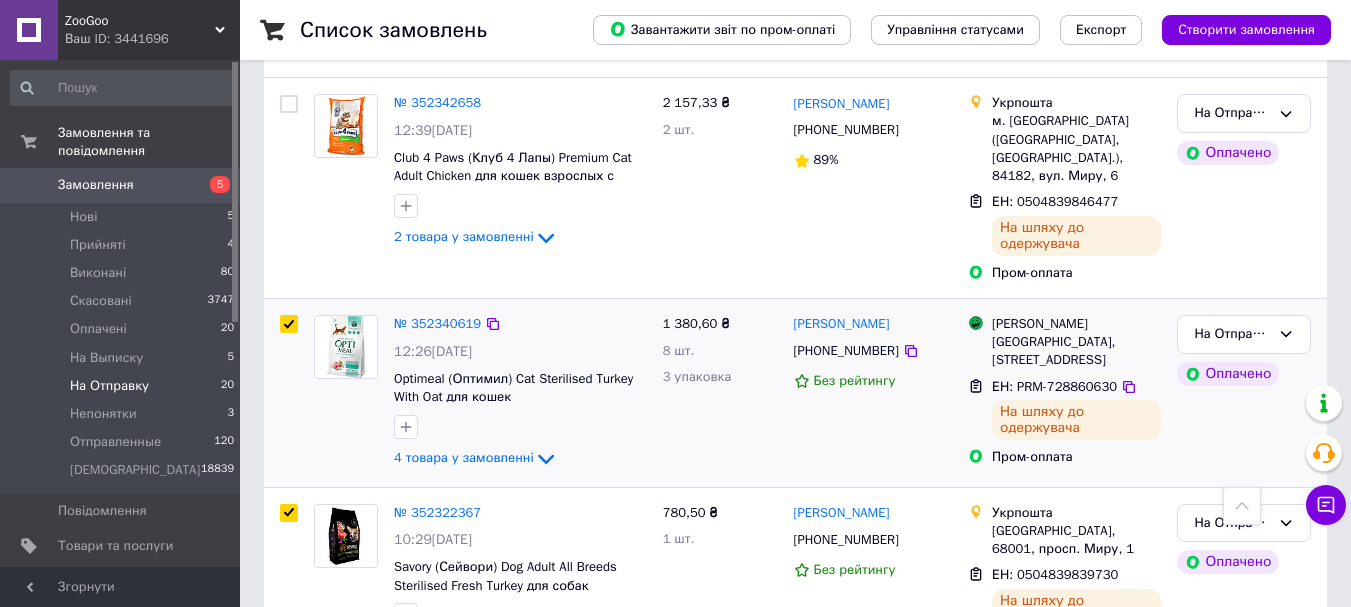 scroll, scrollTop: 426, scrollLeft: 0, axis: vertical 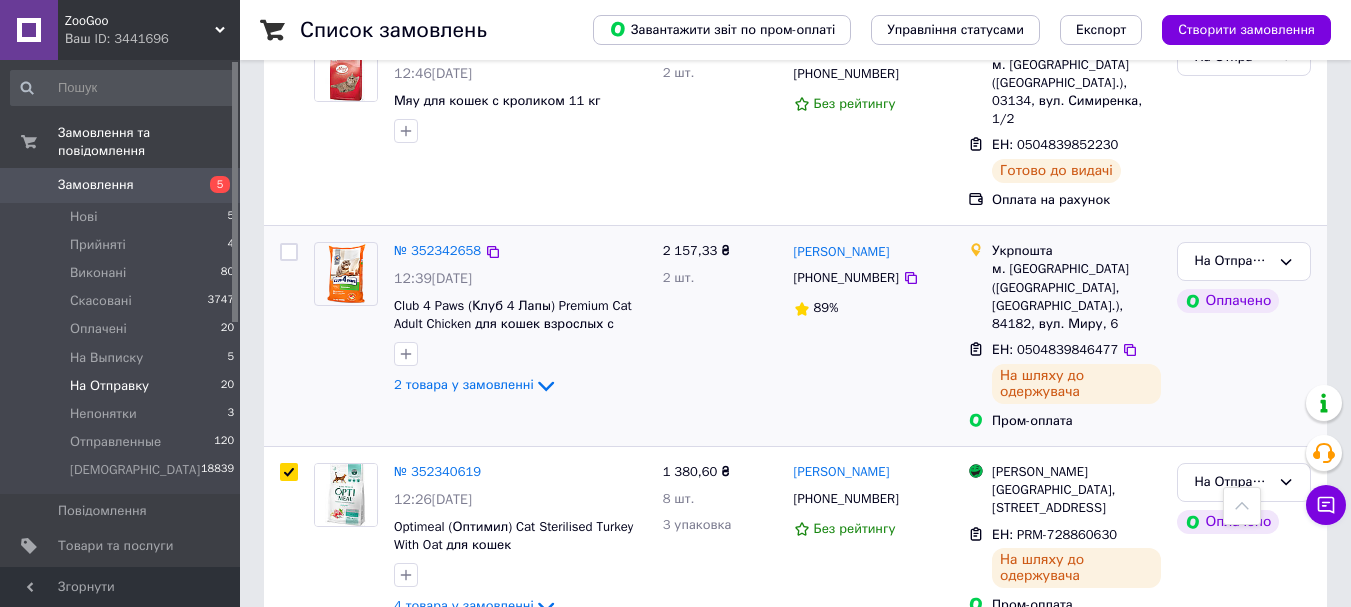 click at bounding box center (289, 252) 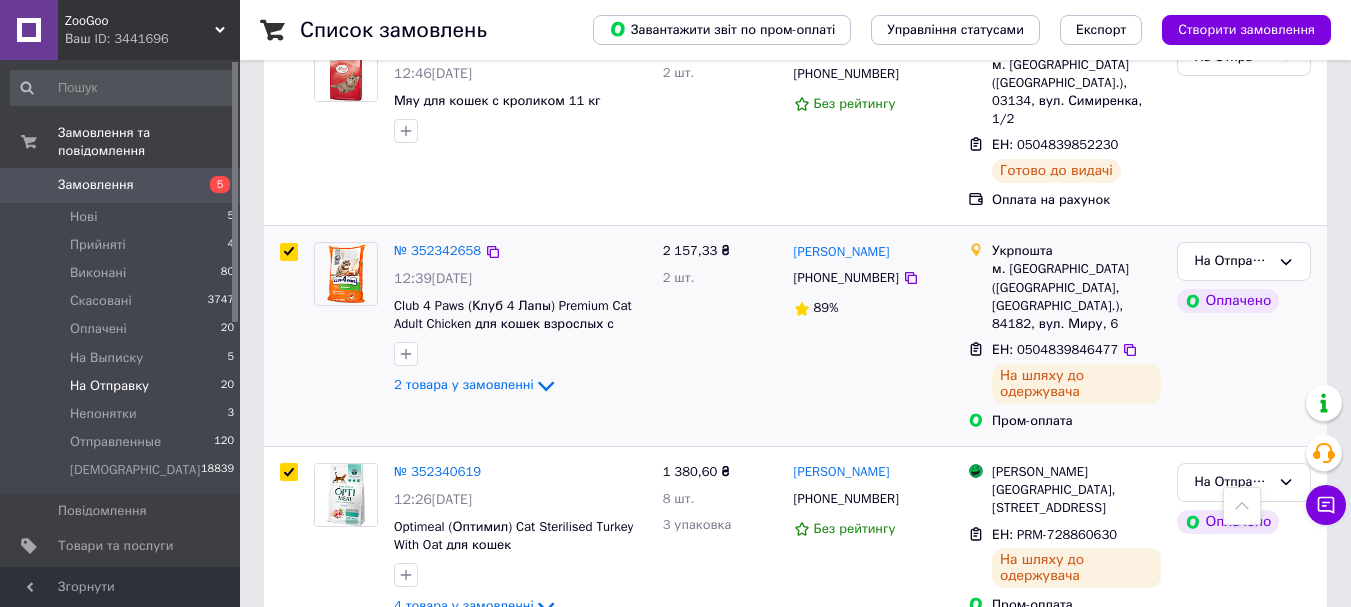 checkbox on "true" 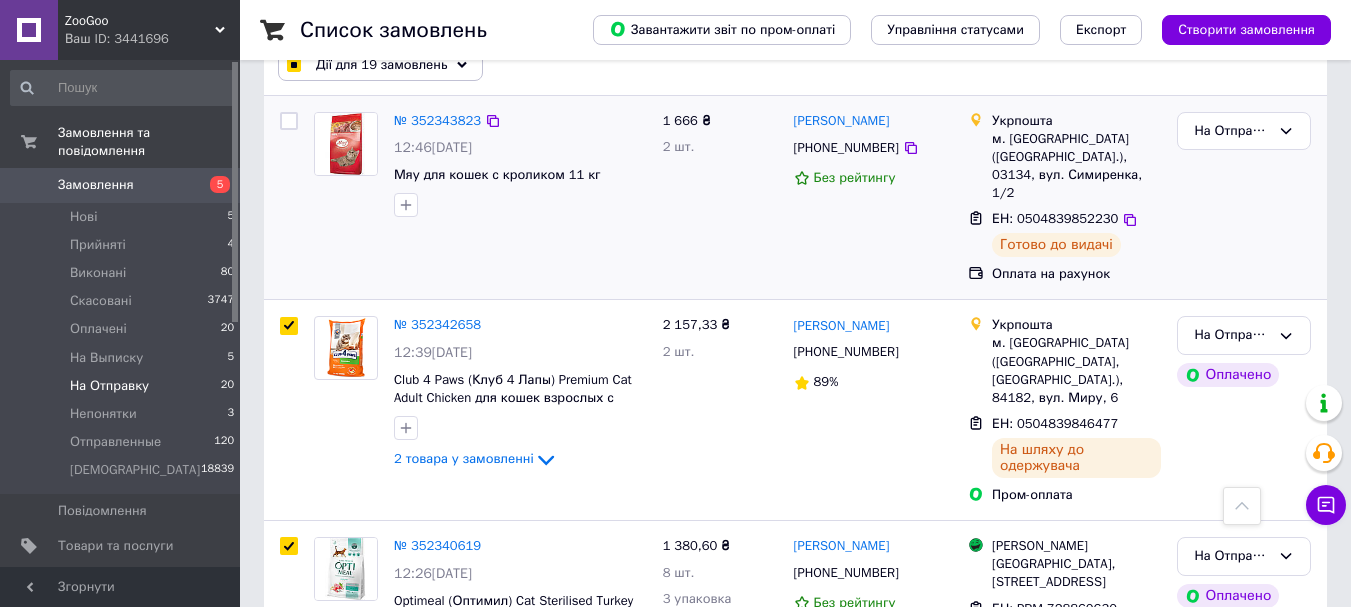 scroll, scrollTop: 226, scrollLeft: 0, axis: vertical 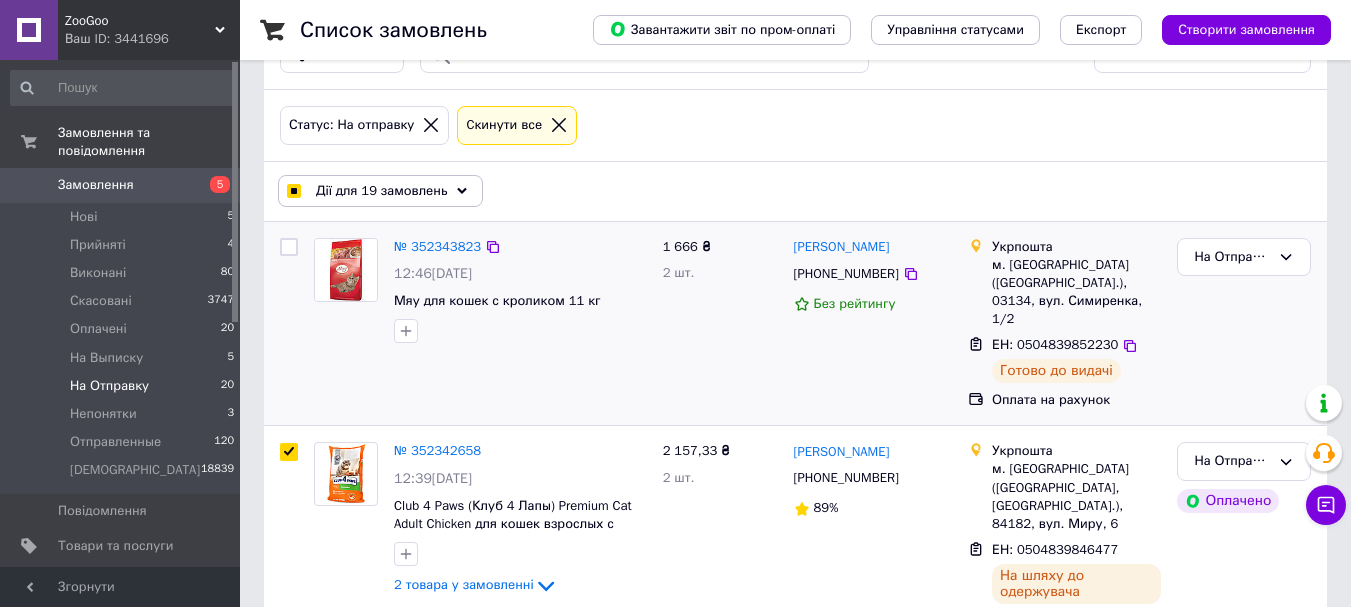 click at bounding box center (289, 247) 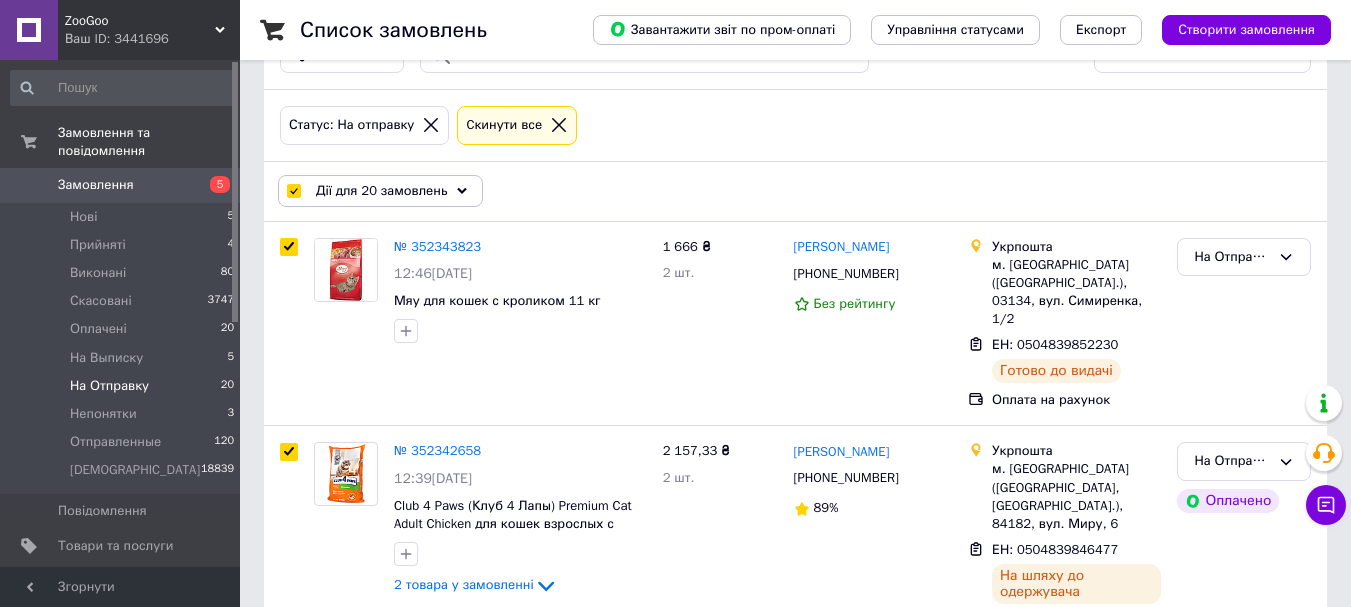 click on "Дії для 20 замовлень" at bounding box center [380, 191] 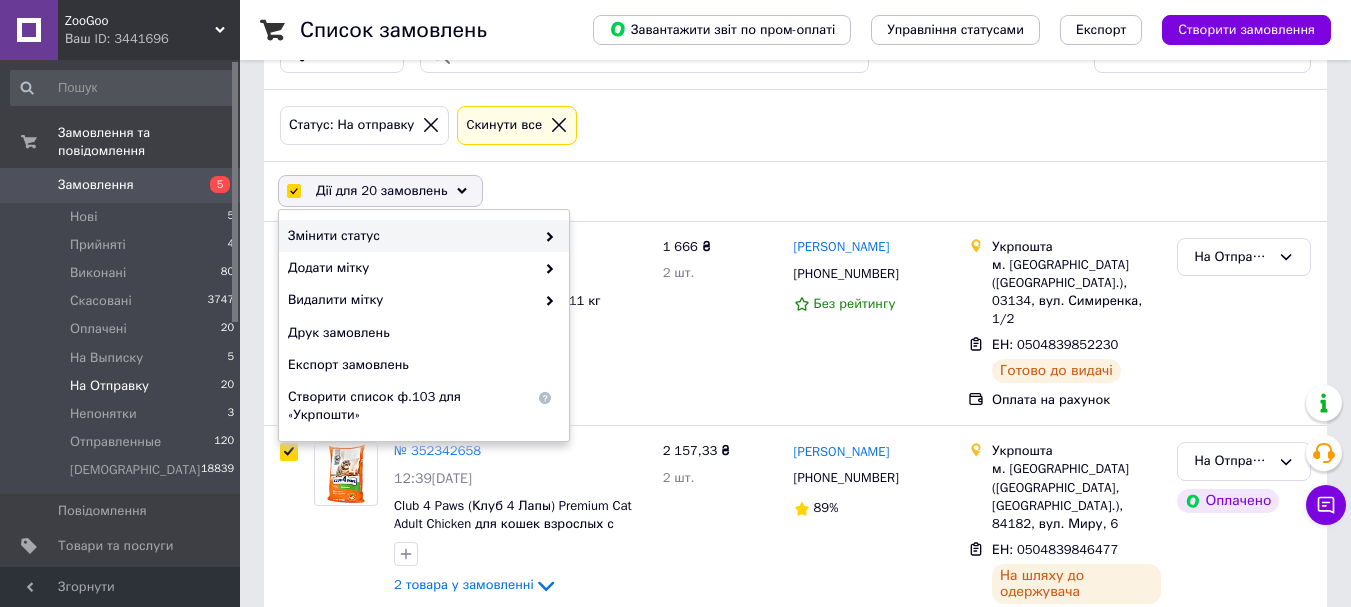 click 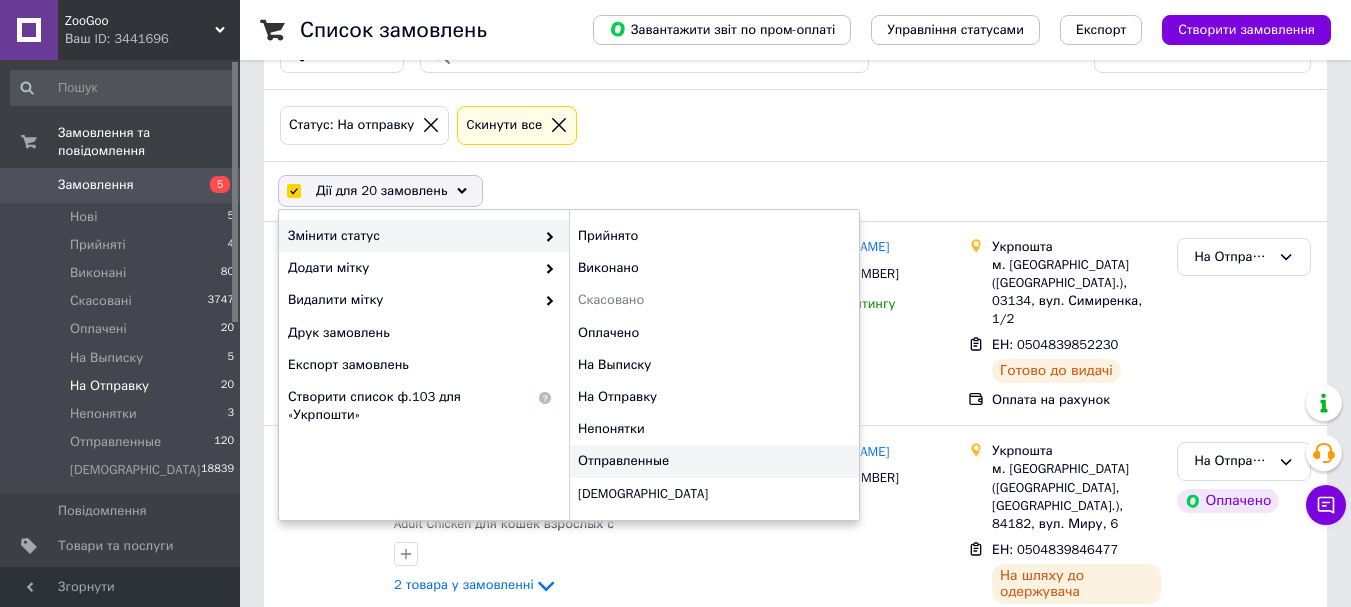 click on "Отправленные" at bounding box center (714, 461) 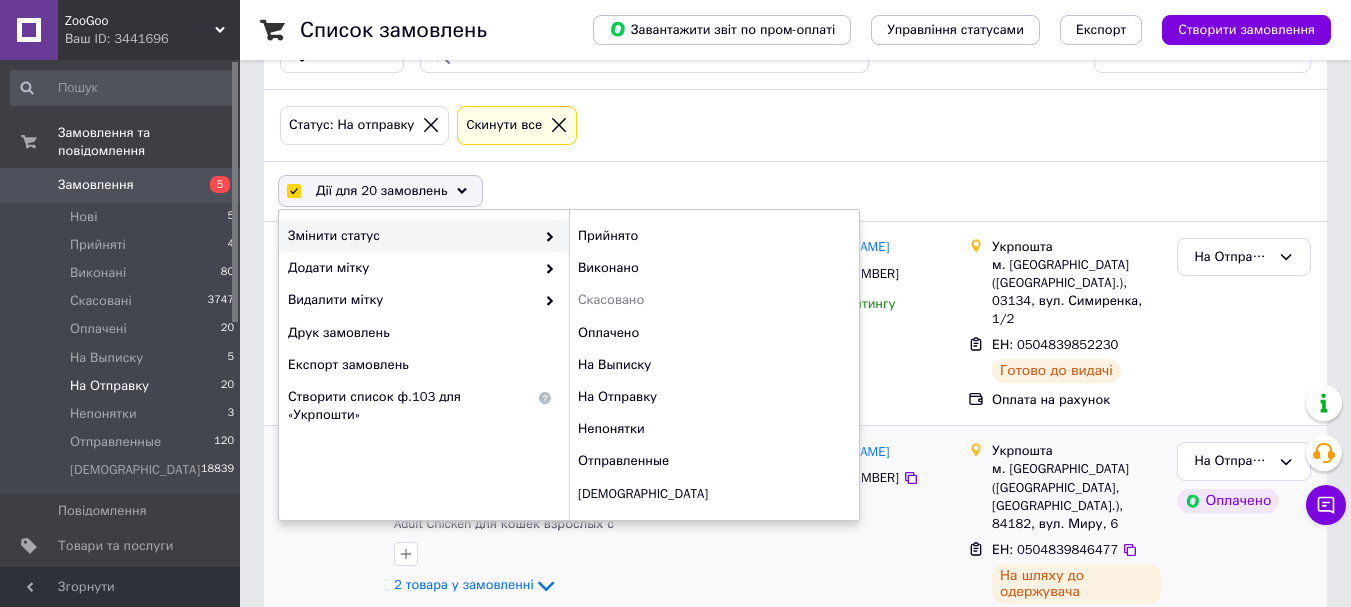 checkbox on "false" 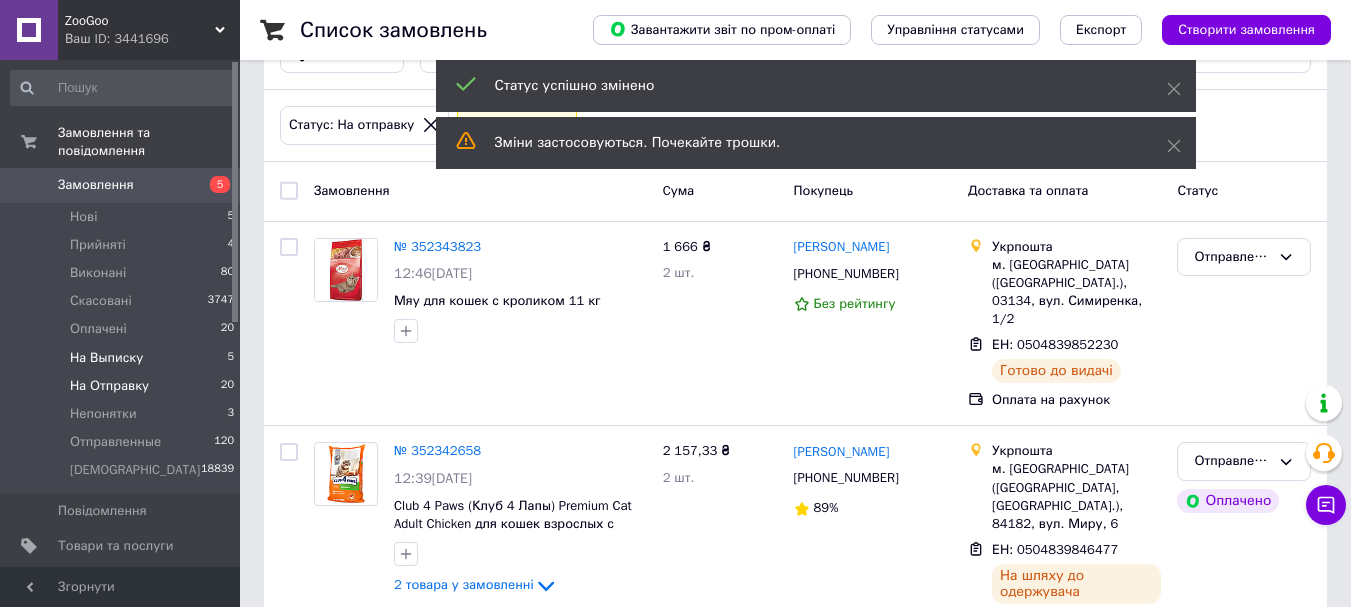 click on "На Выписку" at bounding box center (106, 358) 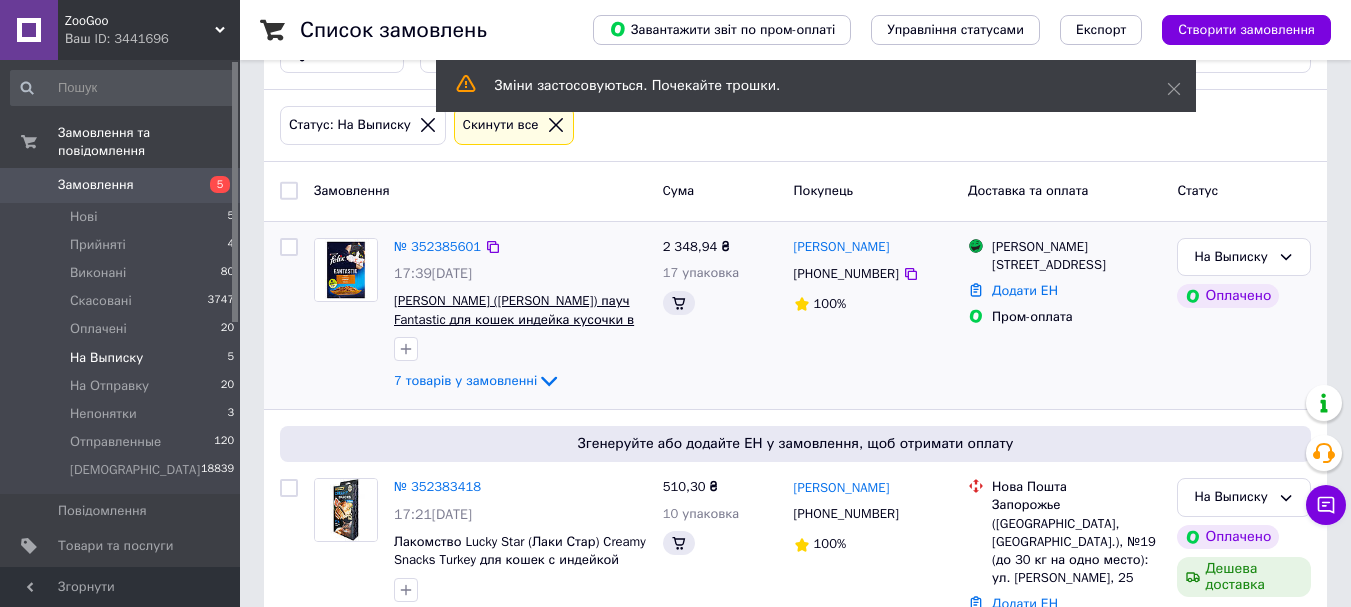 scroll, scrollTop: 0, scrollLeft: 0, axis: both 